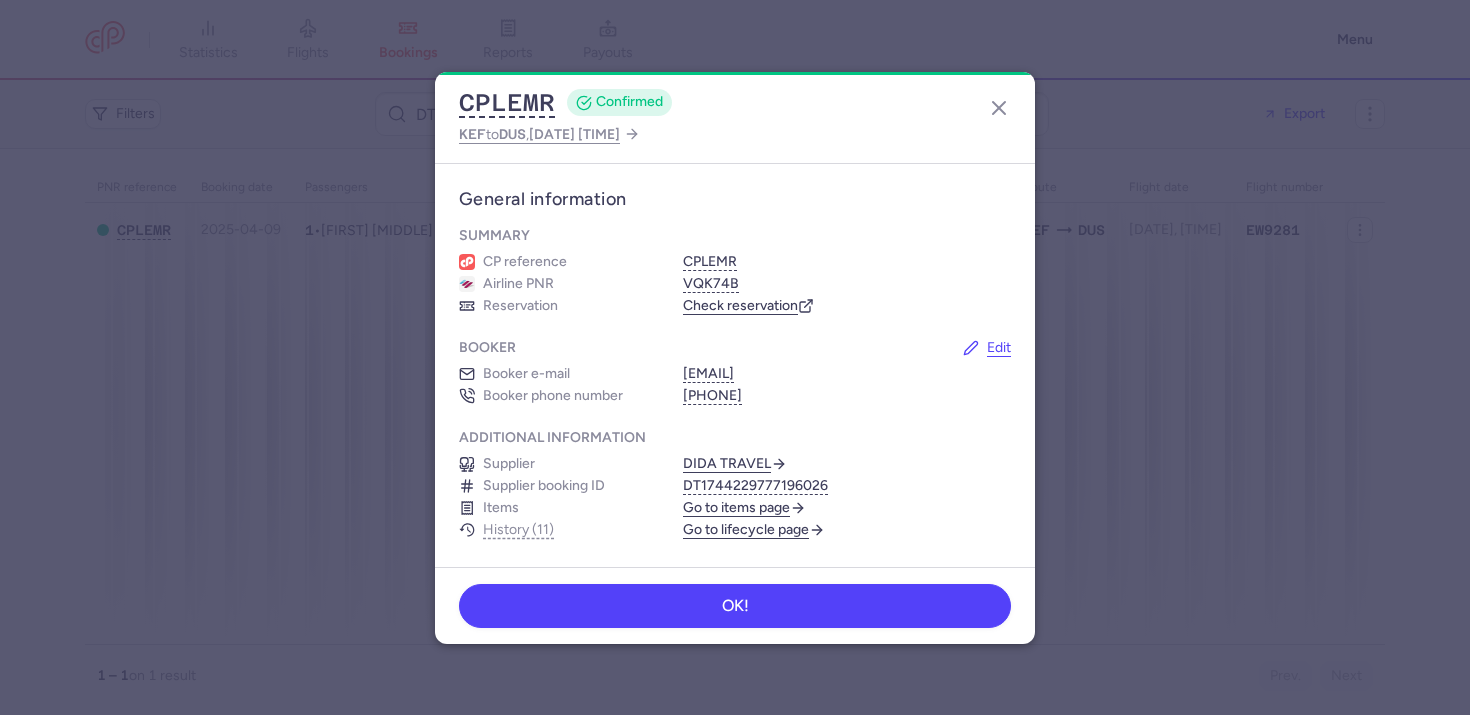 scroll, scrollTop: 0, scrollLeft: 0, axis: both 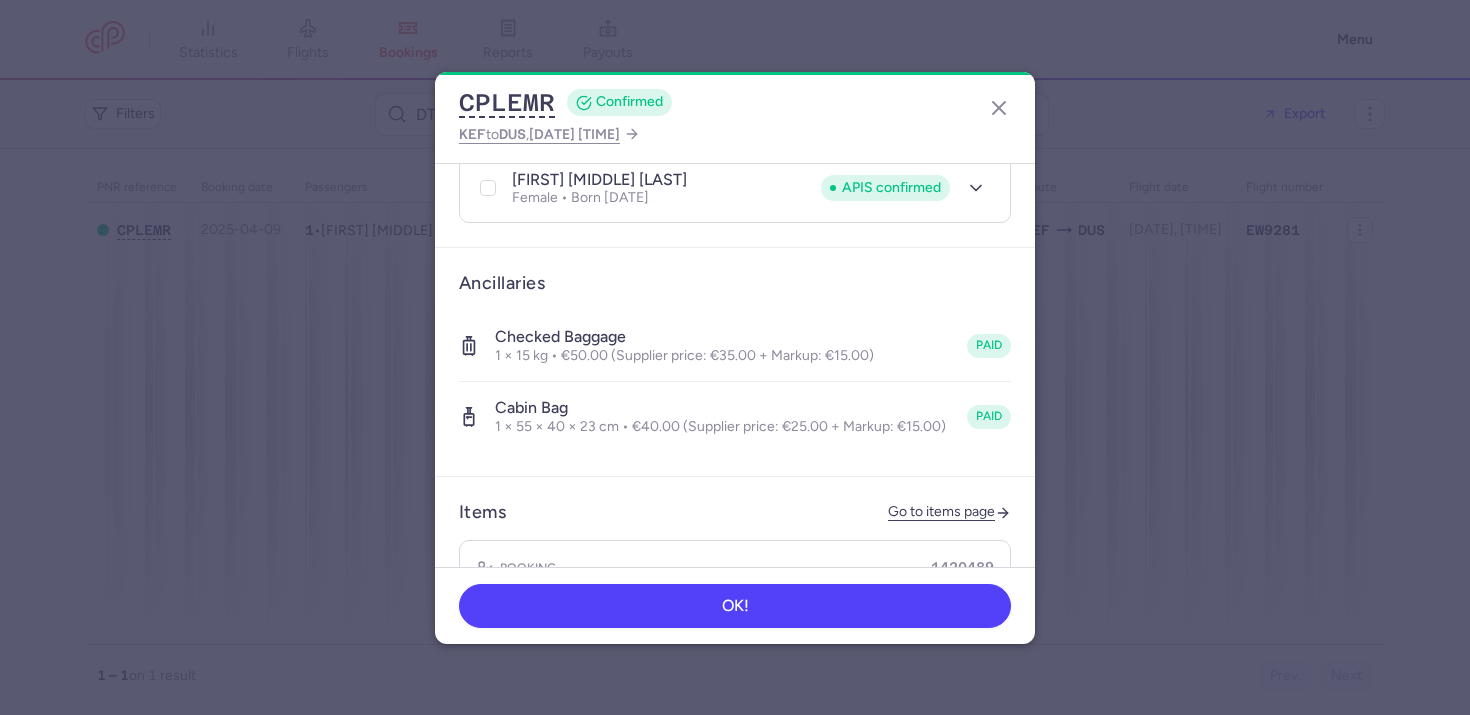 type 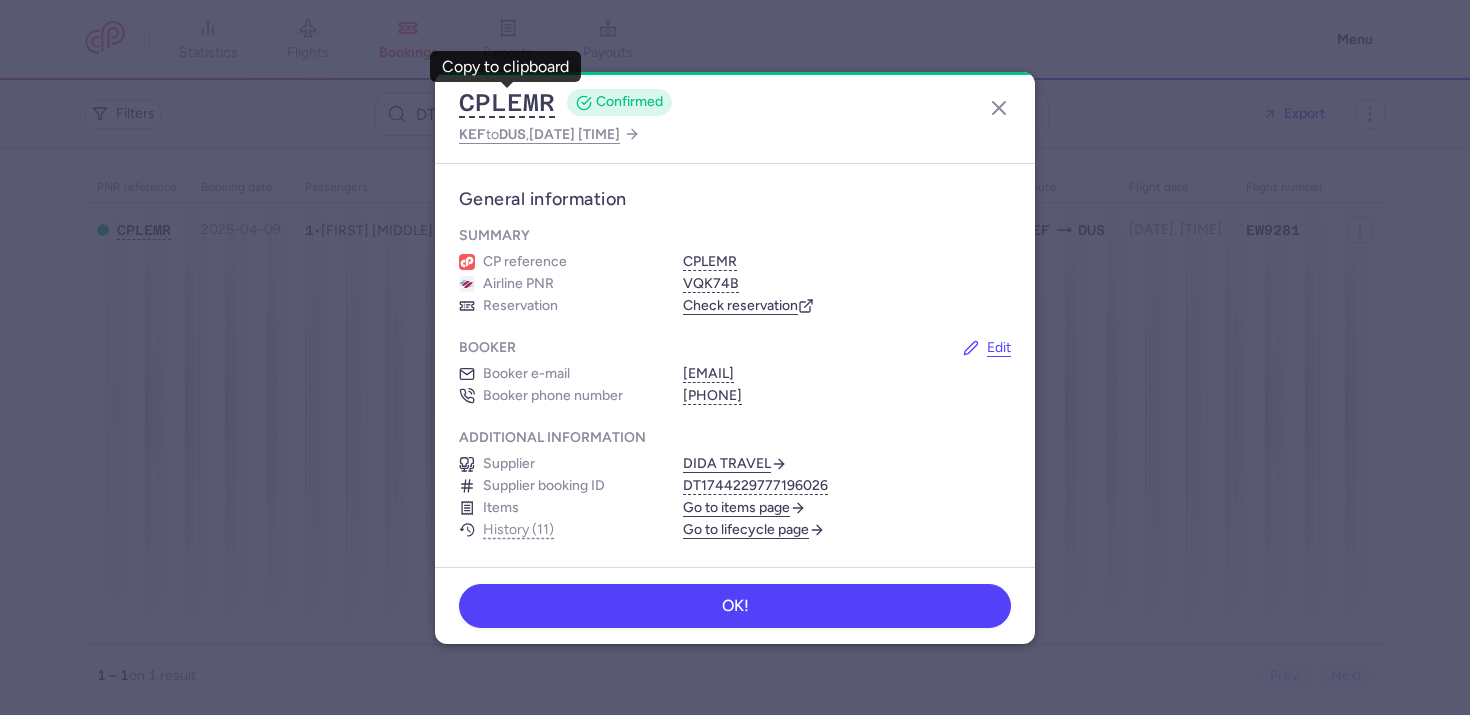 scroll, scrollTop: 0, scrollLeft: 0, axis: both 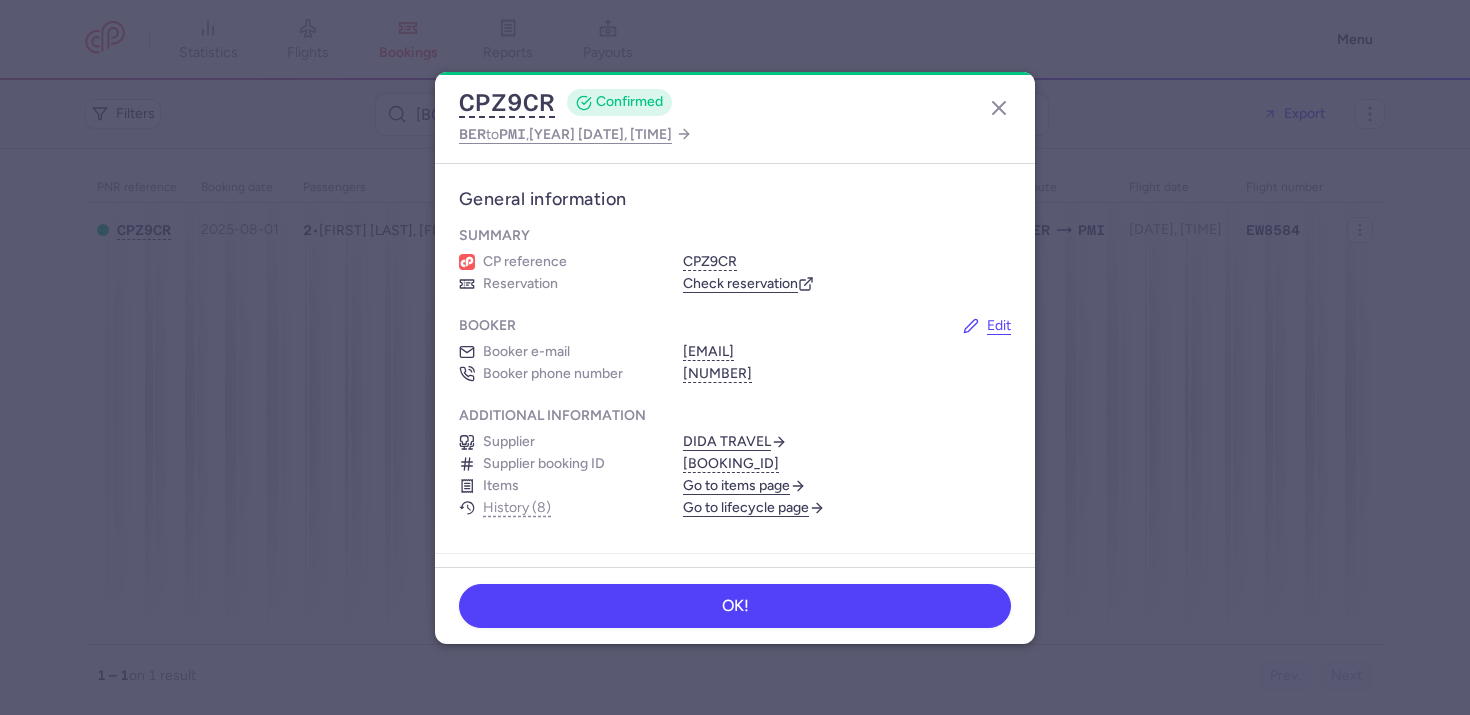 click on "Go to lifecycle page" at bounding box center (754, 508) 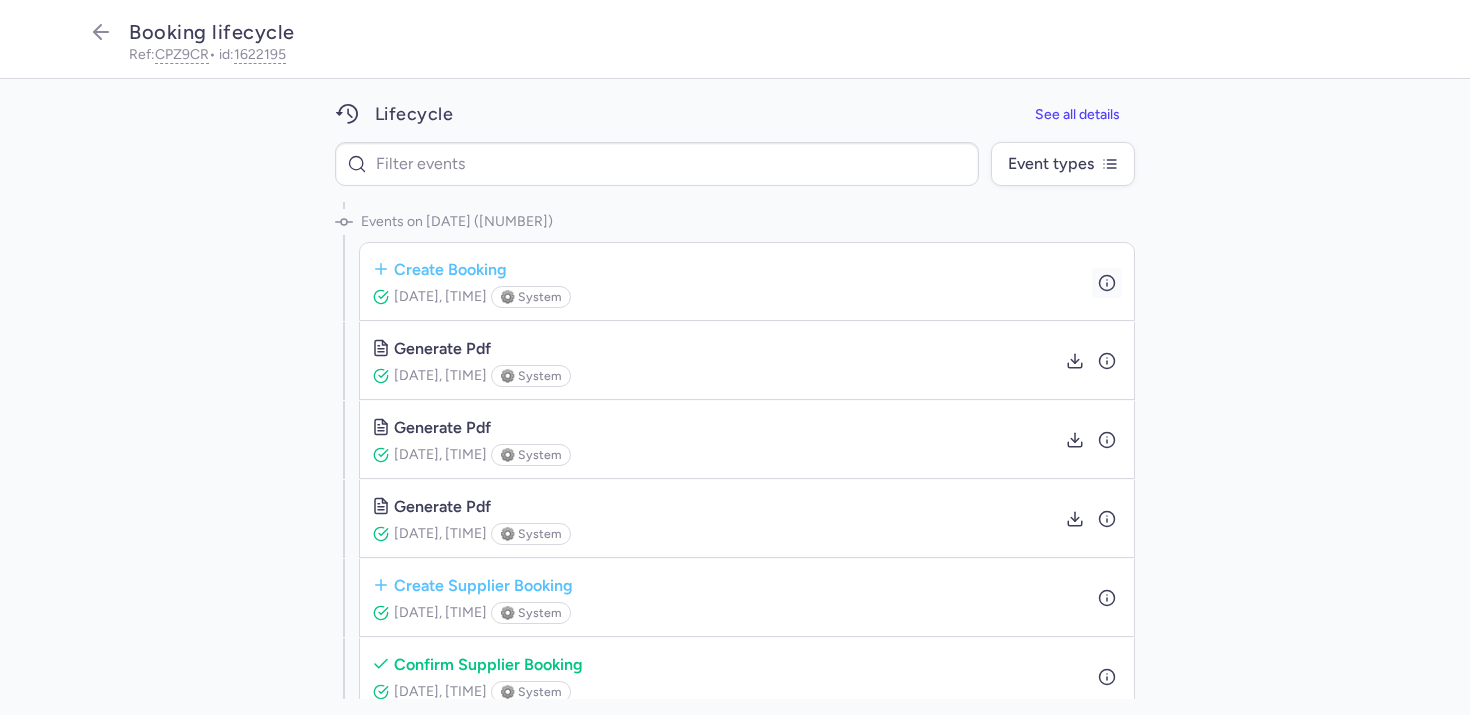 click 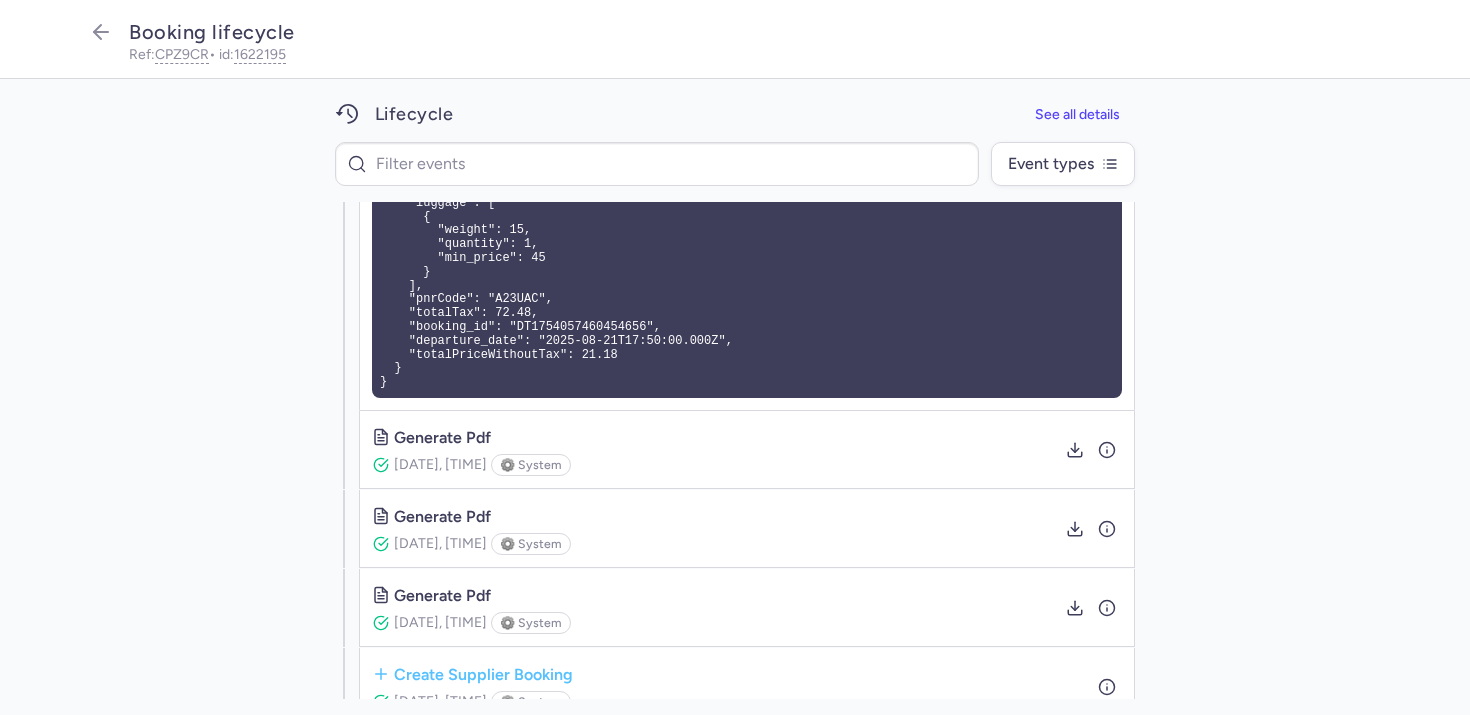 scroll, scrollTop: 375, scrollLeft: 0, axis: vertical 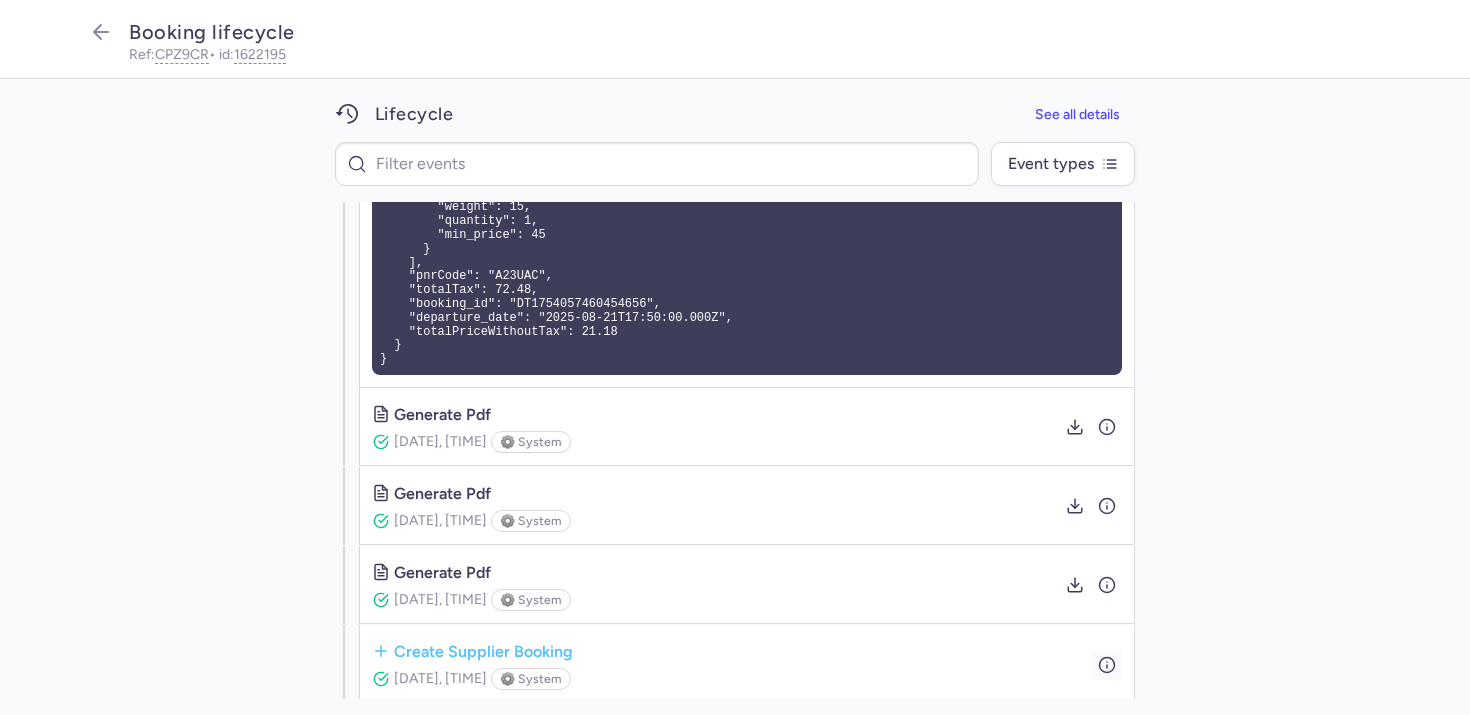click at bounding box center (1107, 664) 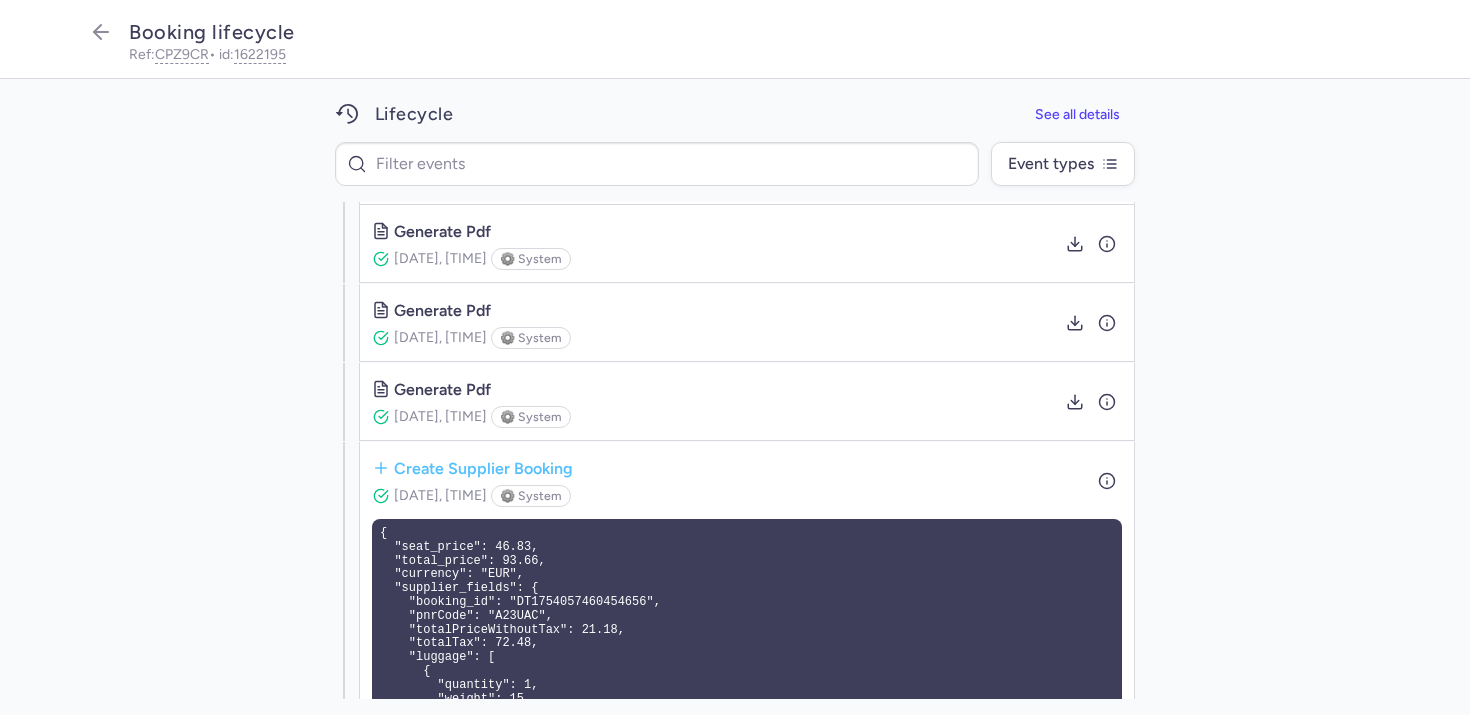 scroll, scrollTop: 717, scrollLeft: 0, axis: vertical 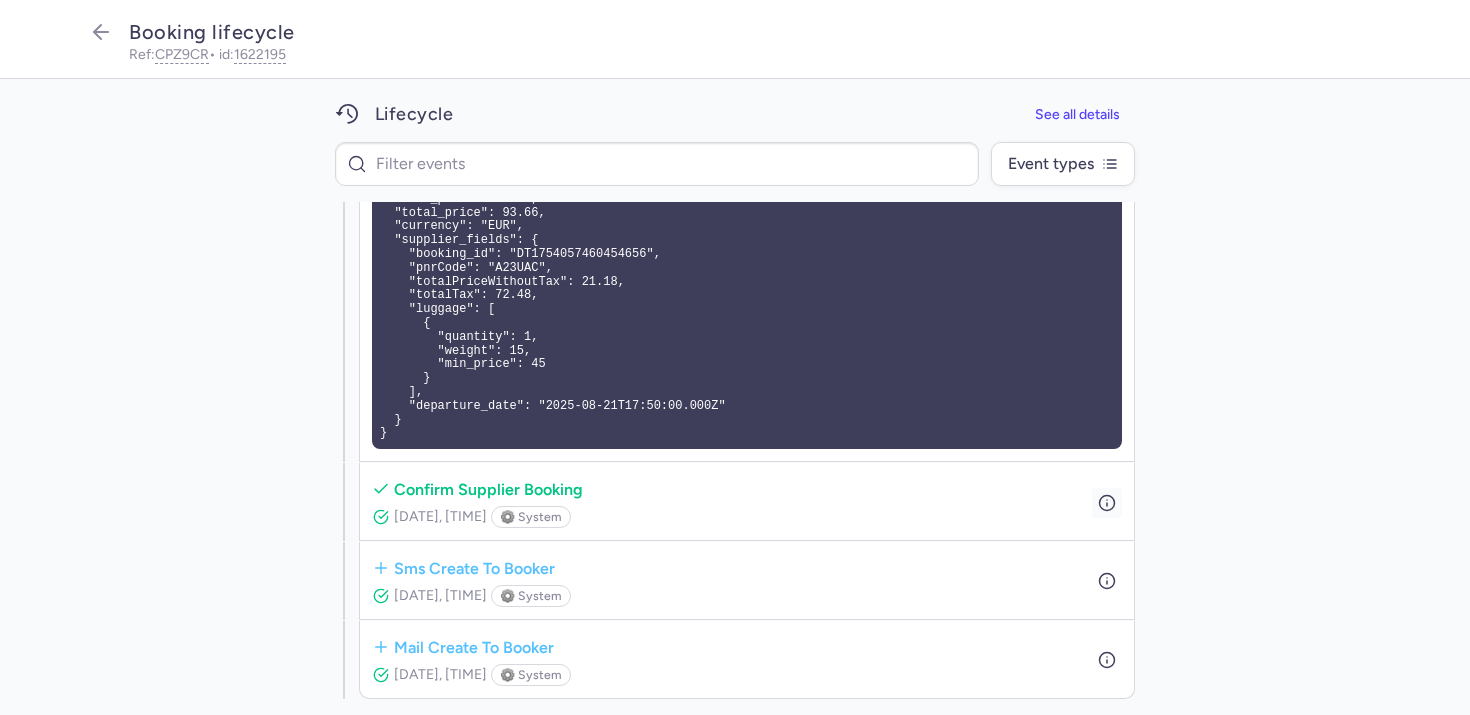 click 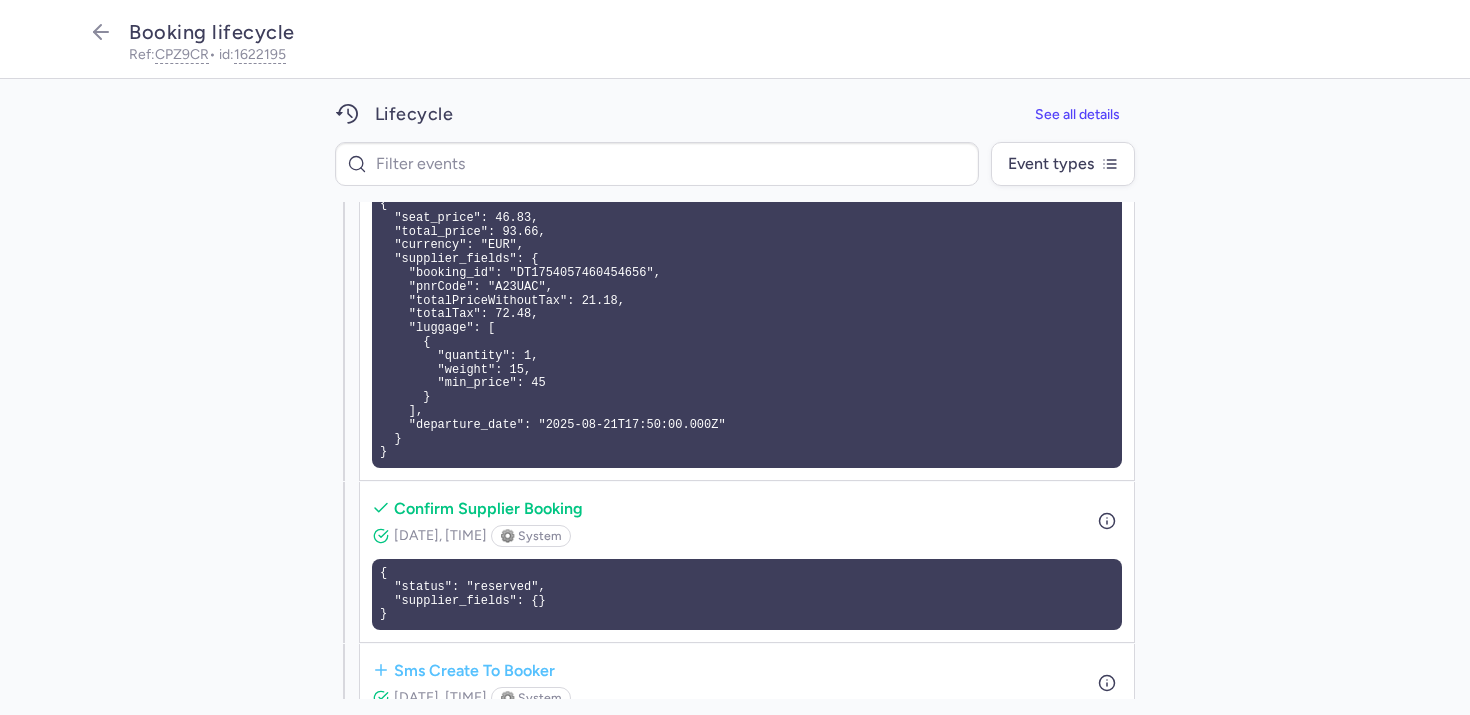 scroll, scrollTop: 766, scrollLeft: 0, axis: vertical 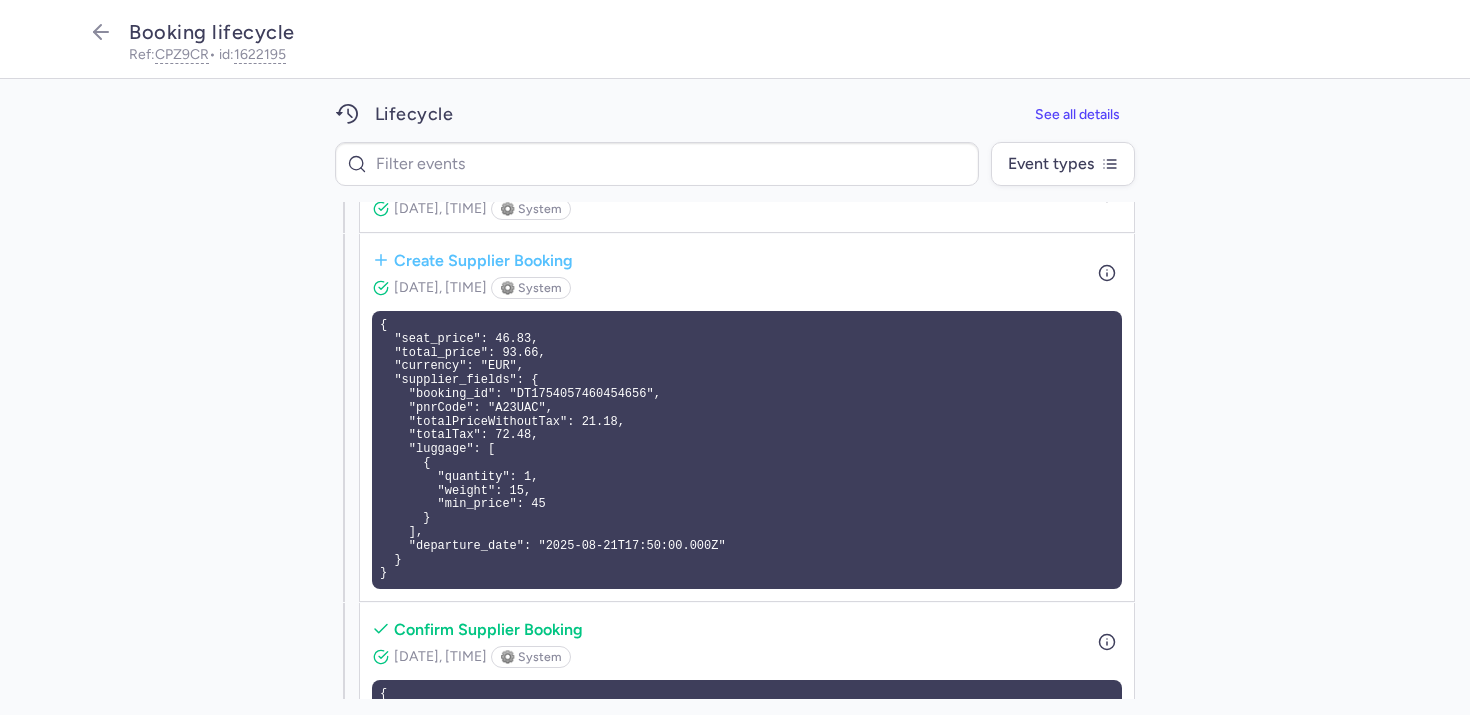 click on "{
"seat_price": 46.83,
"total_price": 93.66,
"currency": "EUR",
"supplier_fields": {
"booking_id": "DT1754057460454656",
"pnrCode": "A23UAC",
"totalPriceWithoutTax": 21.18,
"totalTax": 72.48,
"luggage": [
{
"quantity": 1,
"weight": 15,
"min_price": 45
}
],
"departure_date": "2025-08-21T17:50:00.000Z"
}
}" at bounding box center (747, 450) 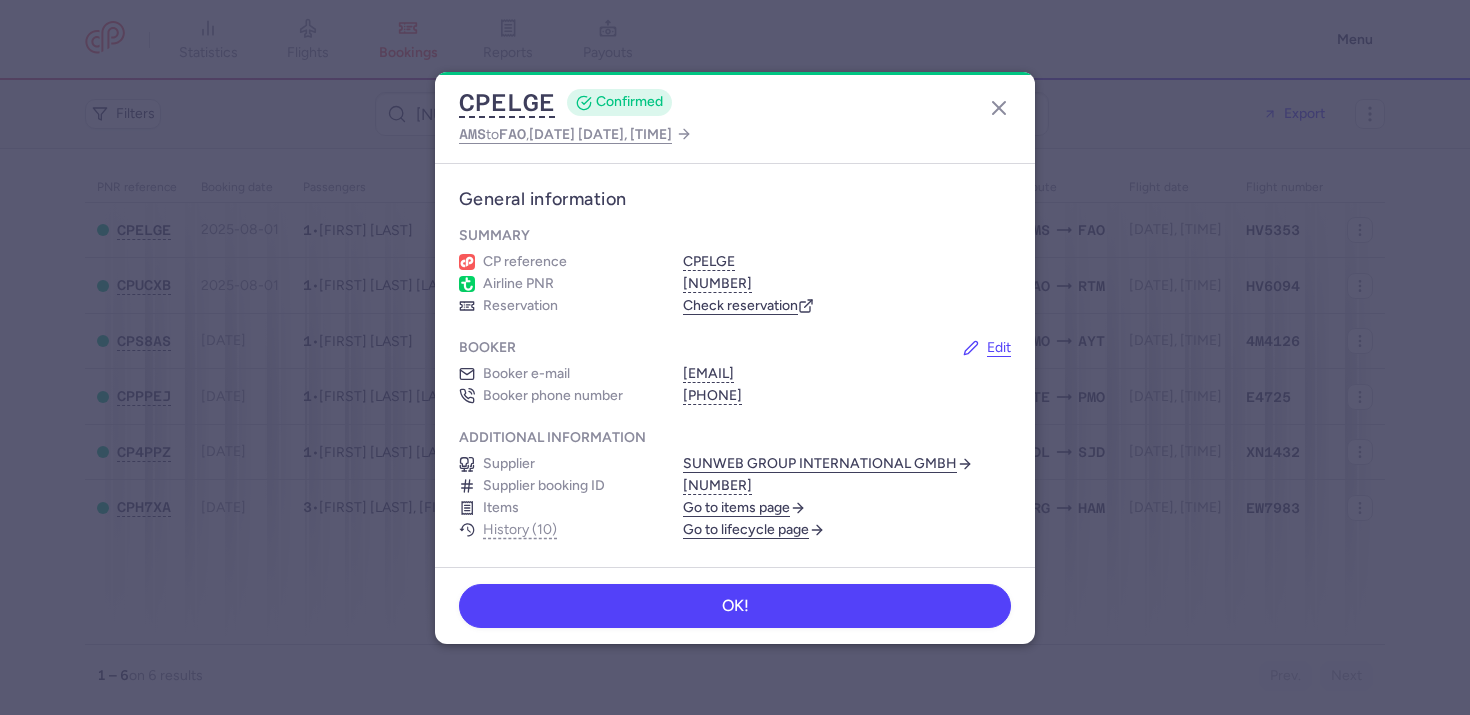scroll, scrollTop: 0, scrollLeft: 0, axis: both 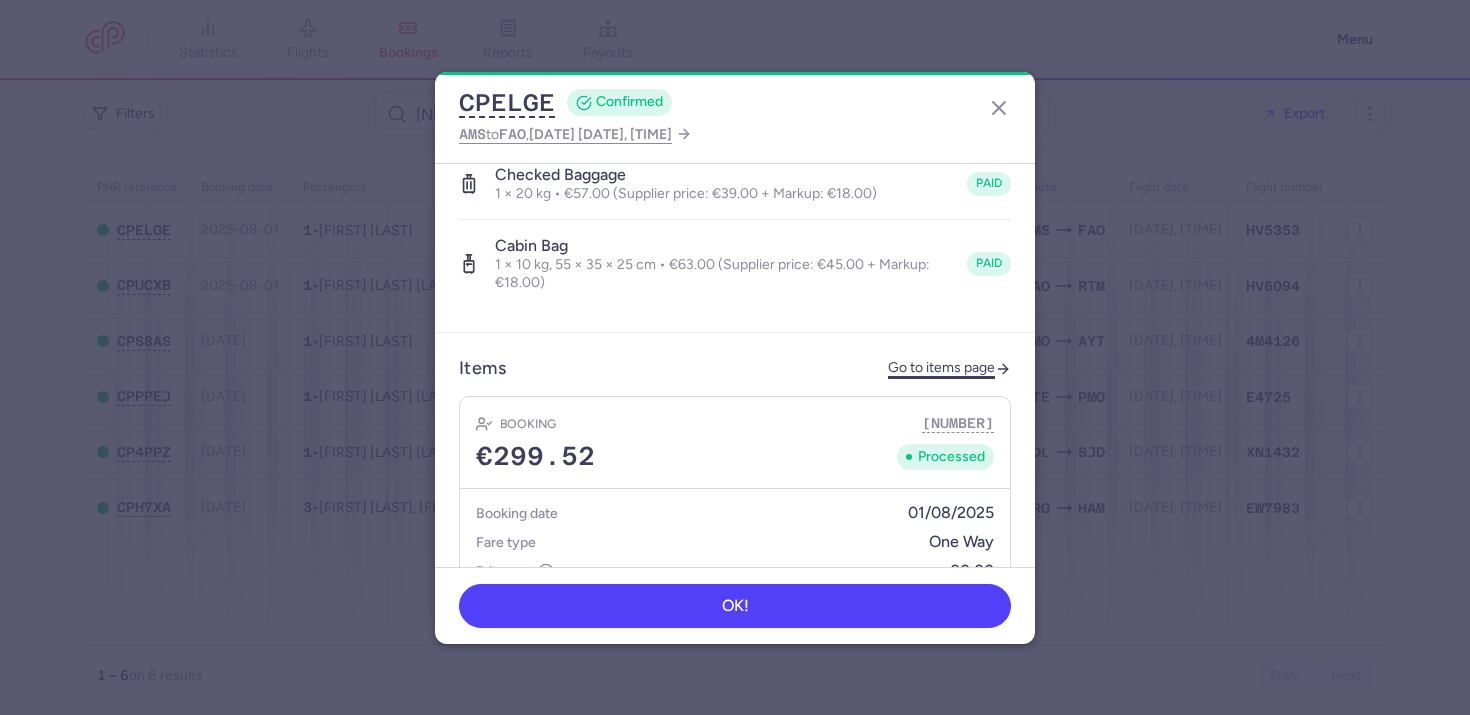 click on "Go to items page" 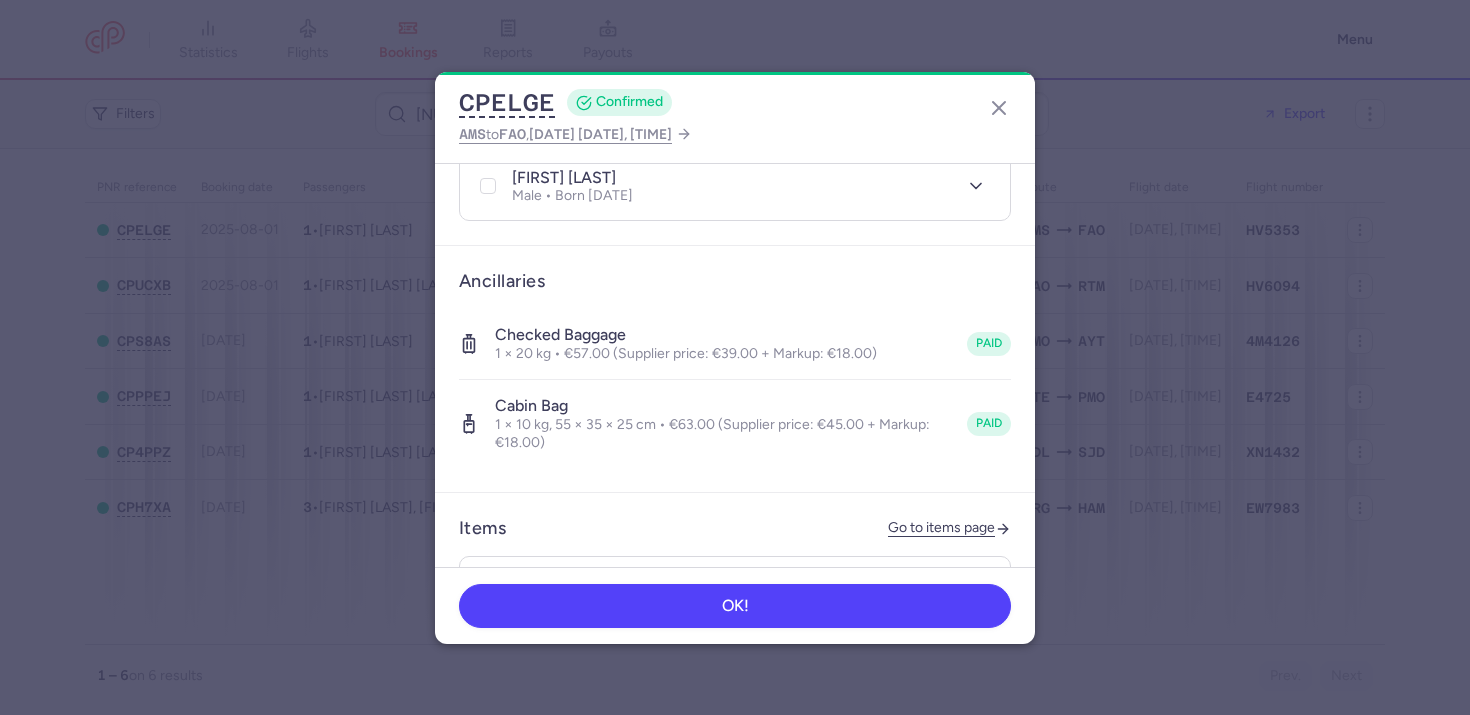 scroll, scrollTop: 514, scrollLeft: 0, axis: vertical 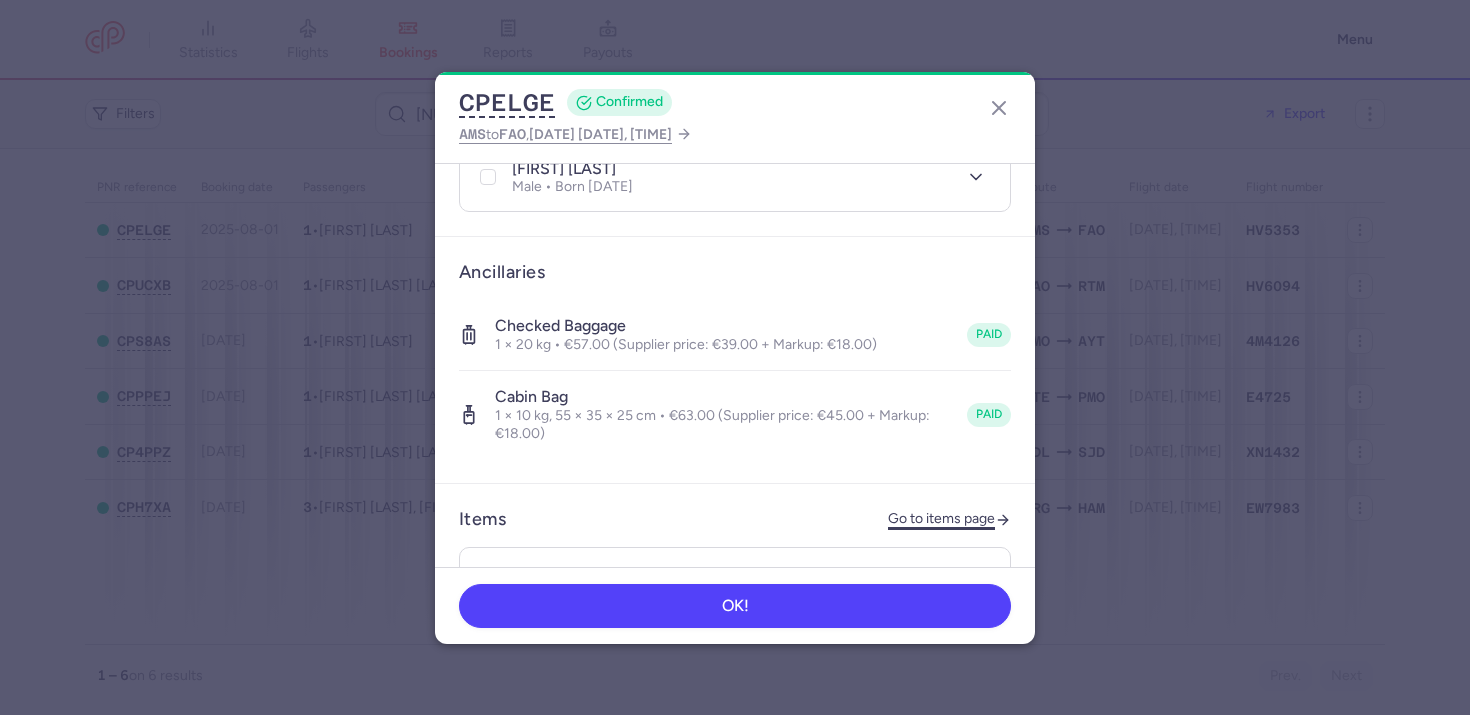 click on "Go to items page" 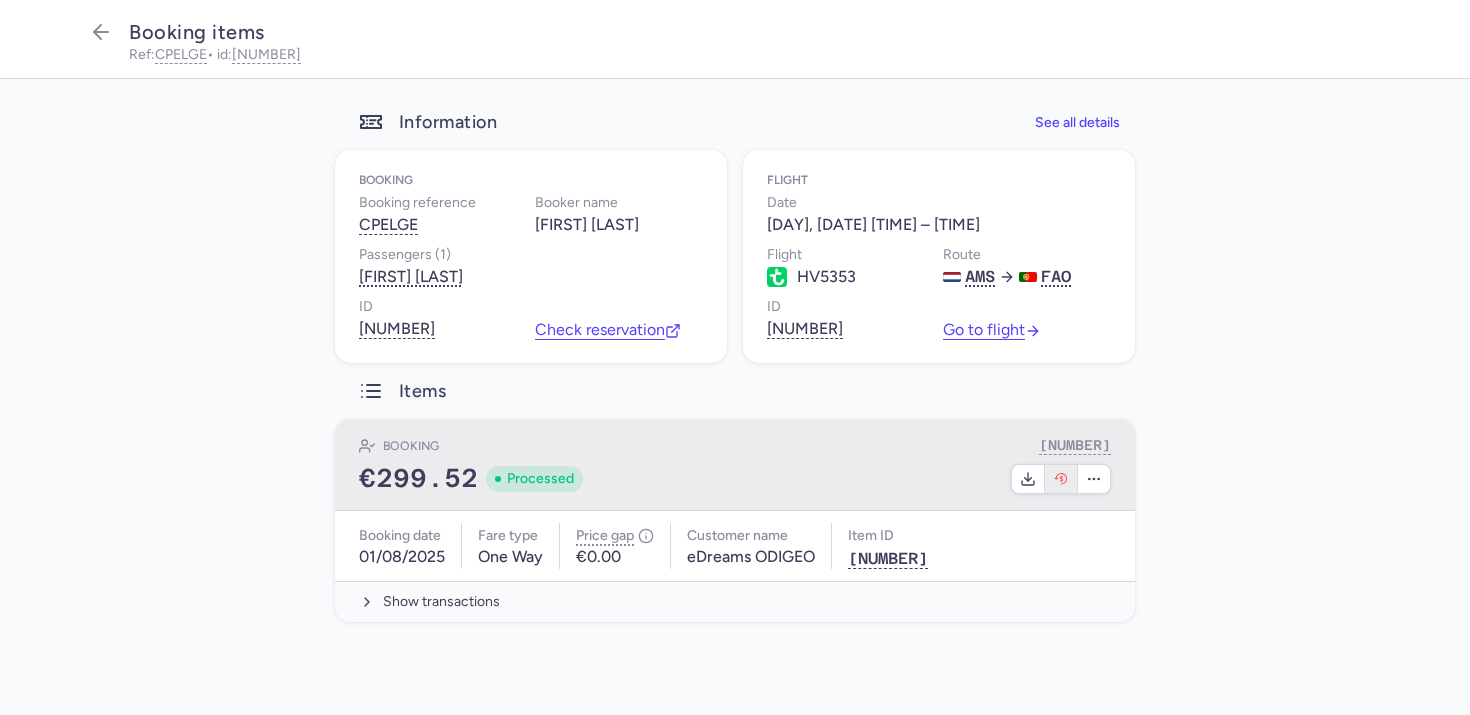 click 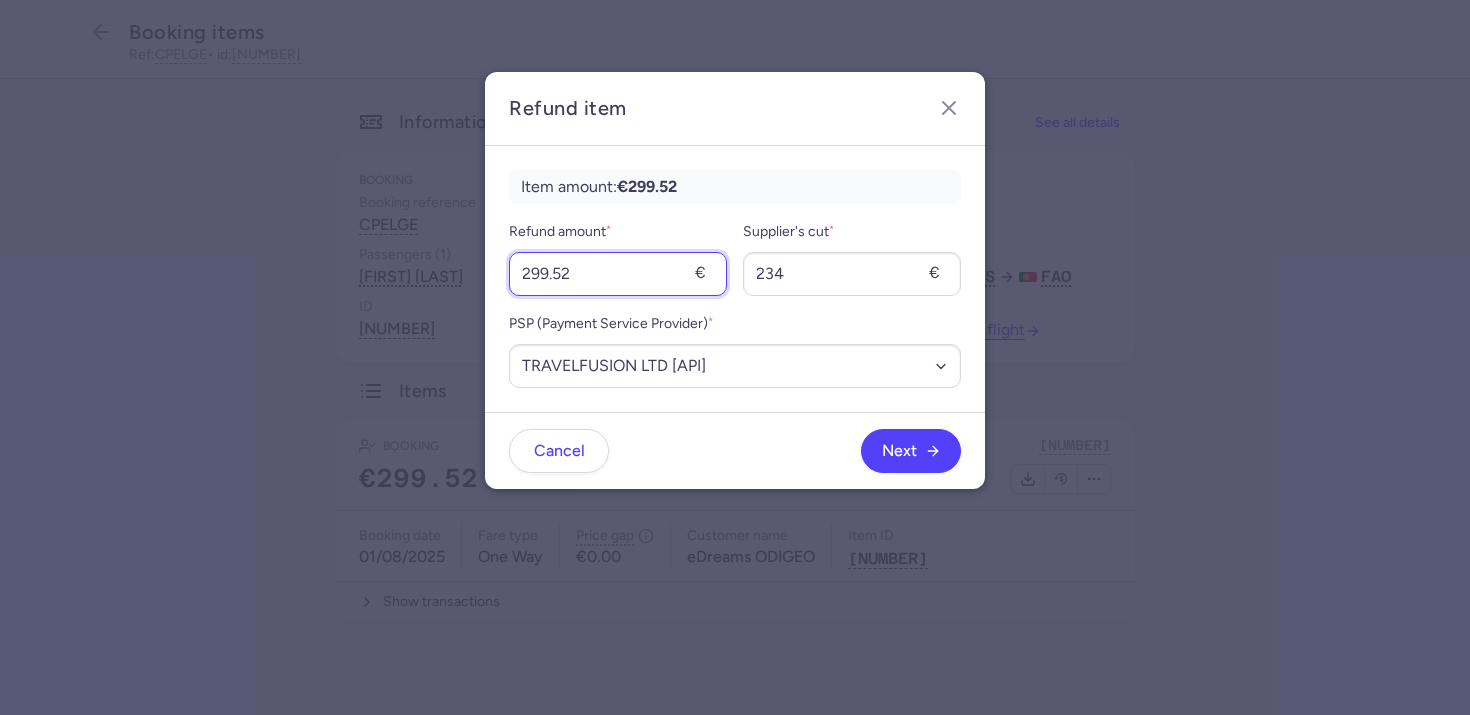 click on "299.52" at bounding box center [618, 274] 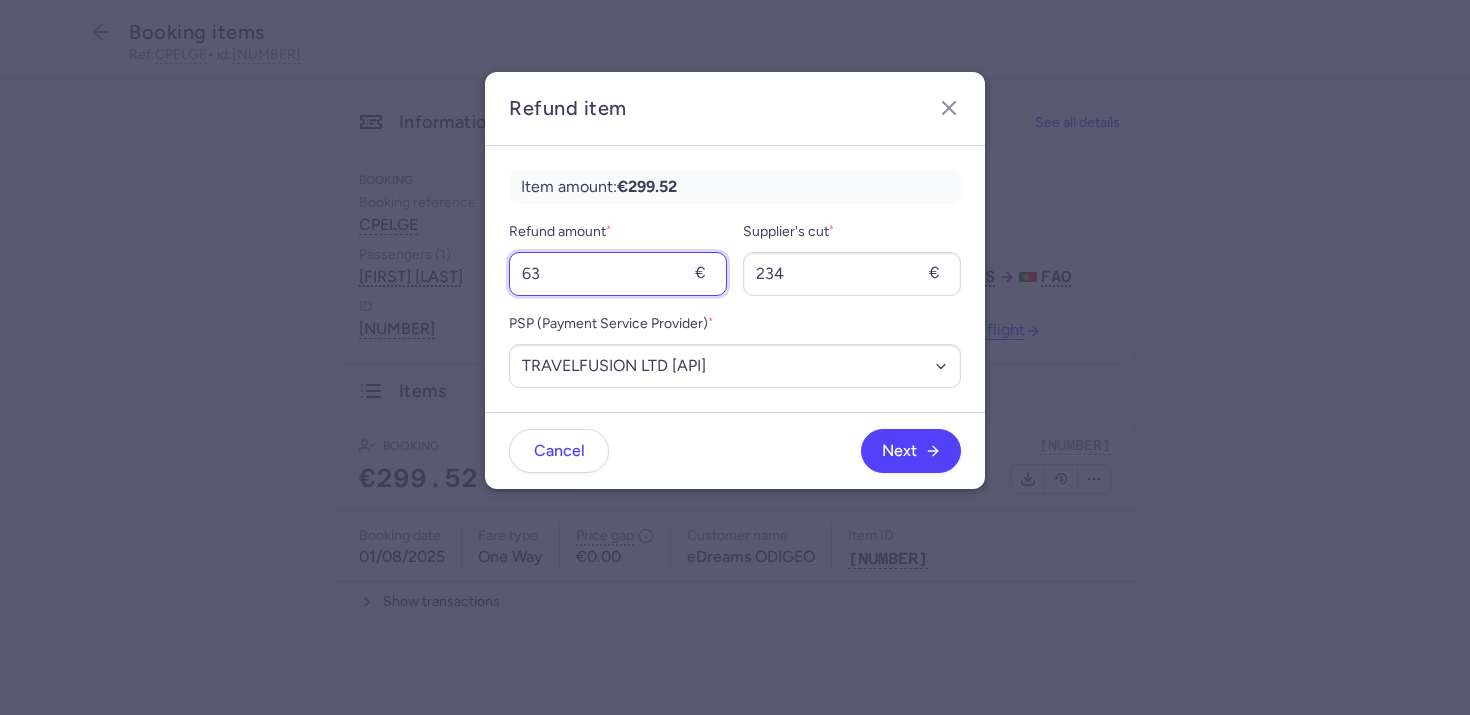 type on "63" 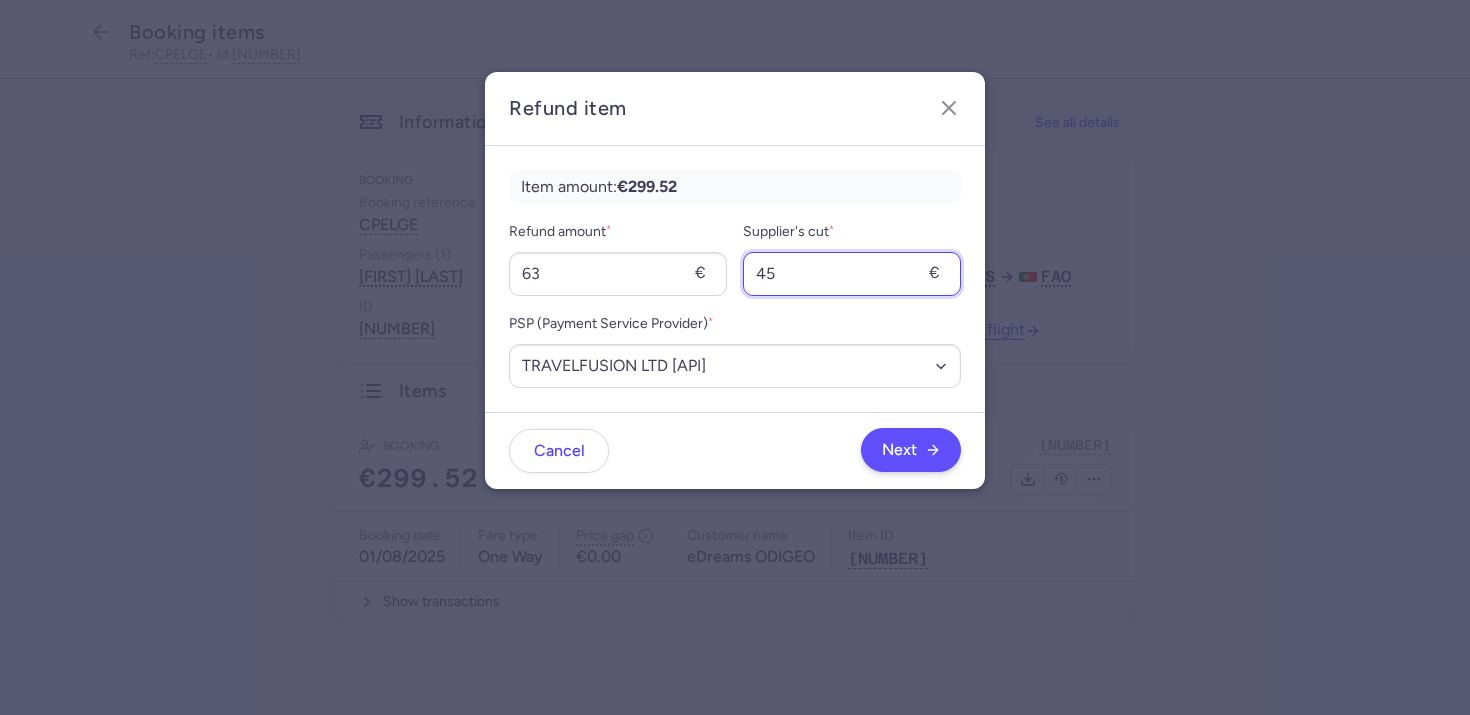 type on "45" 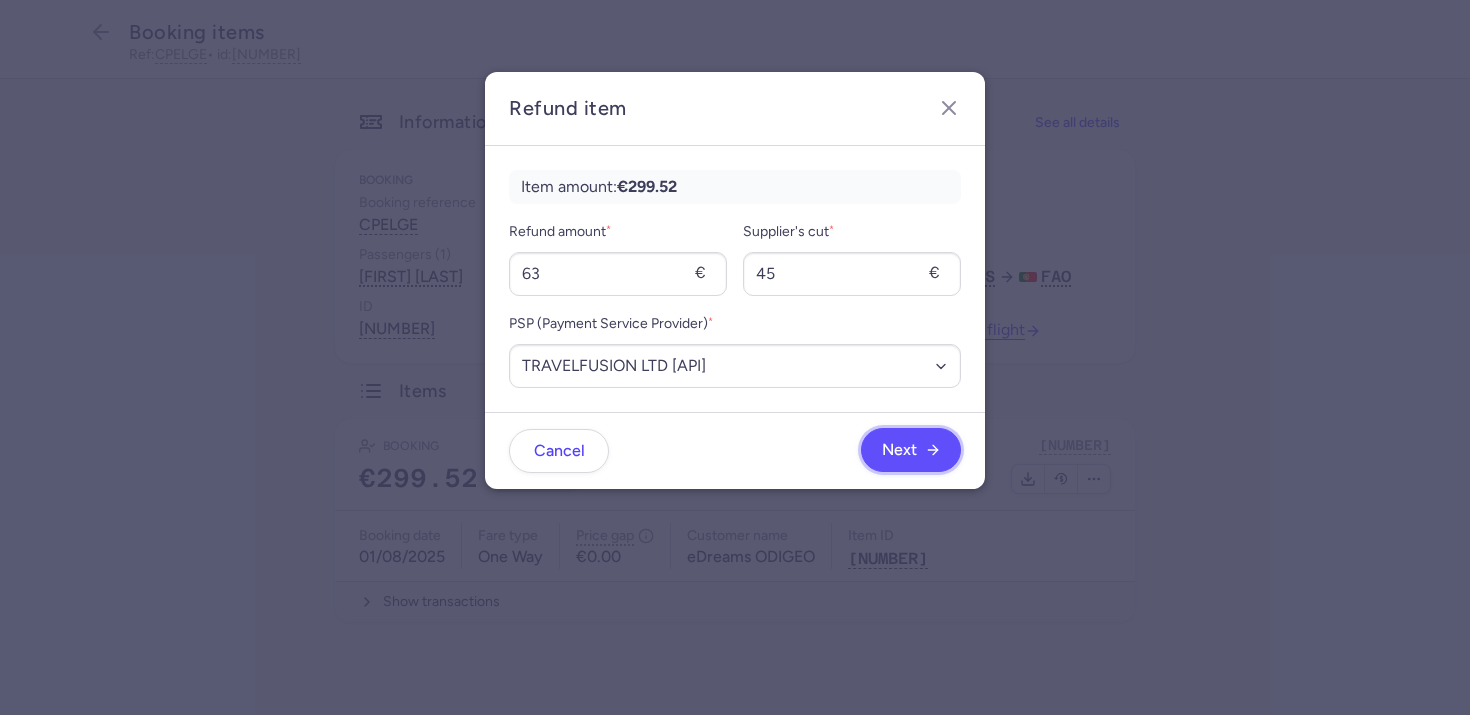click 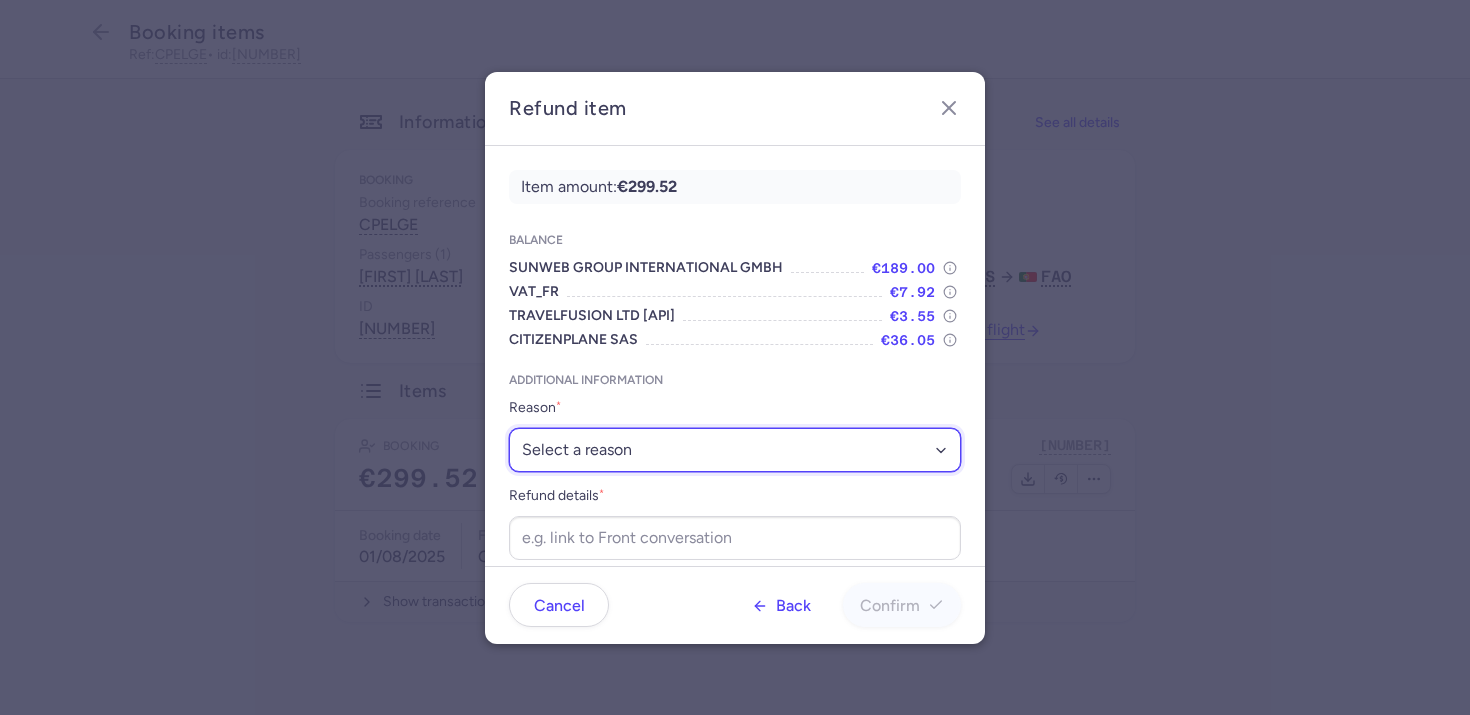 click on "Select a reason ✈️ Airline ceasing ops 💼 Ancillary issue 📄 APIS missing ⚙️ CitizenPlane error ⛔️ Denied boarding 🔁 Duplicate ❌ Flight canceled 🕵🏼‍♂️ Fraud 🎁 Goodwill 🎫 Goodwill allowance 🙃 Other 💺 Overbooking 💸 Refund with penalty 🙅 Schedule change not accepted 🤕 Supplier error 💵 Tax refund ❓ Unconfirmed booking" at bounding box center [735, 450] 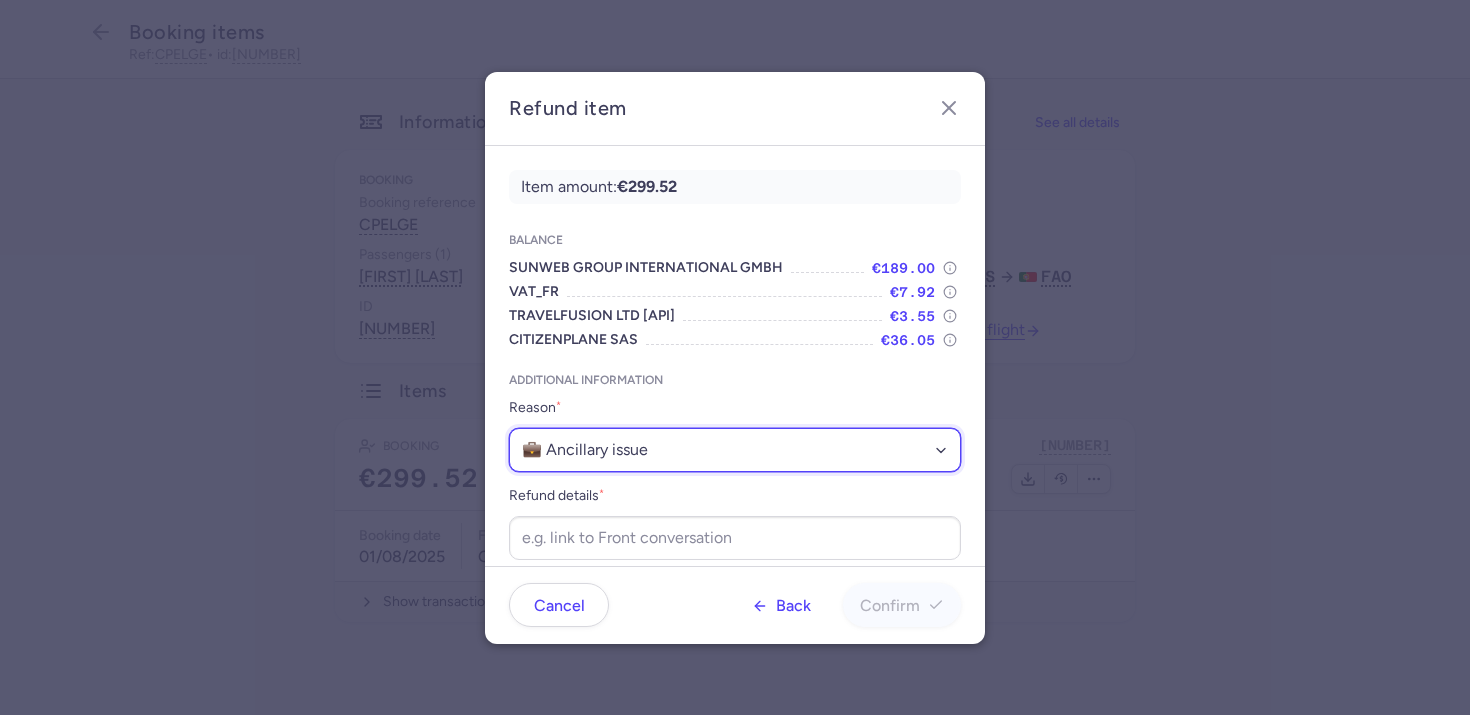scroll, scrollTop: 18, scrollLeft: 0, axis: vertical 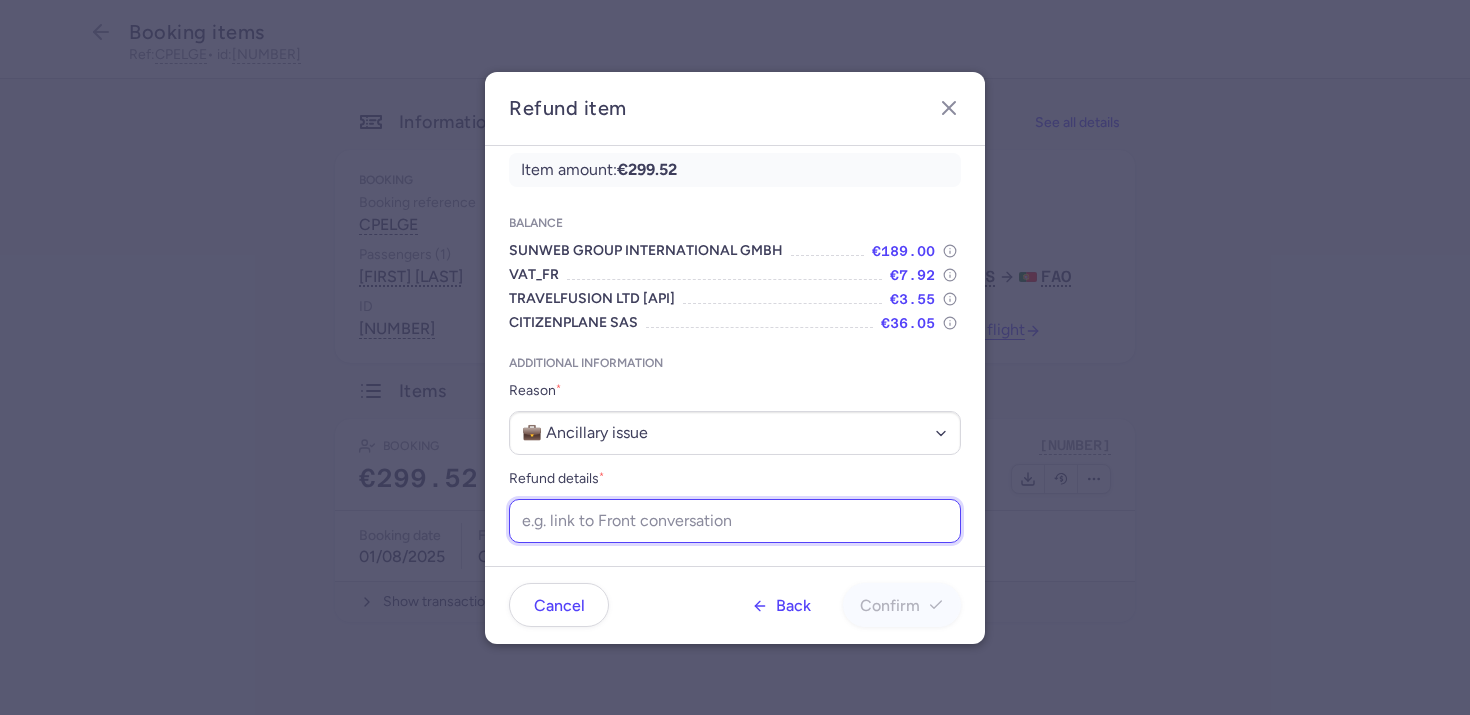 click on "Refund details  *" at bounding box center (735, 521) 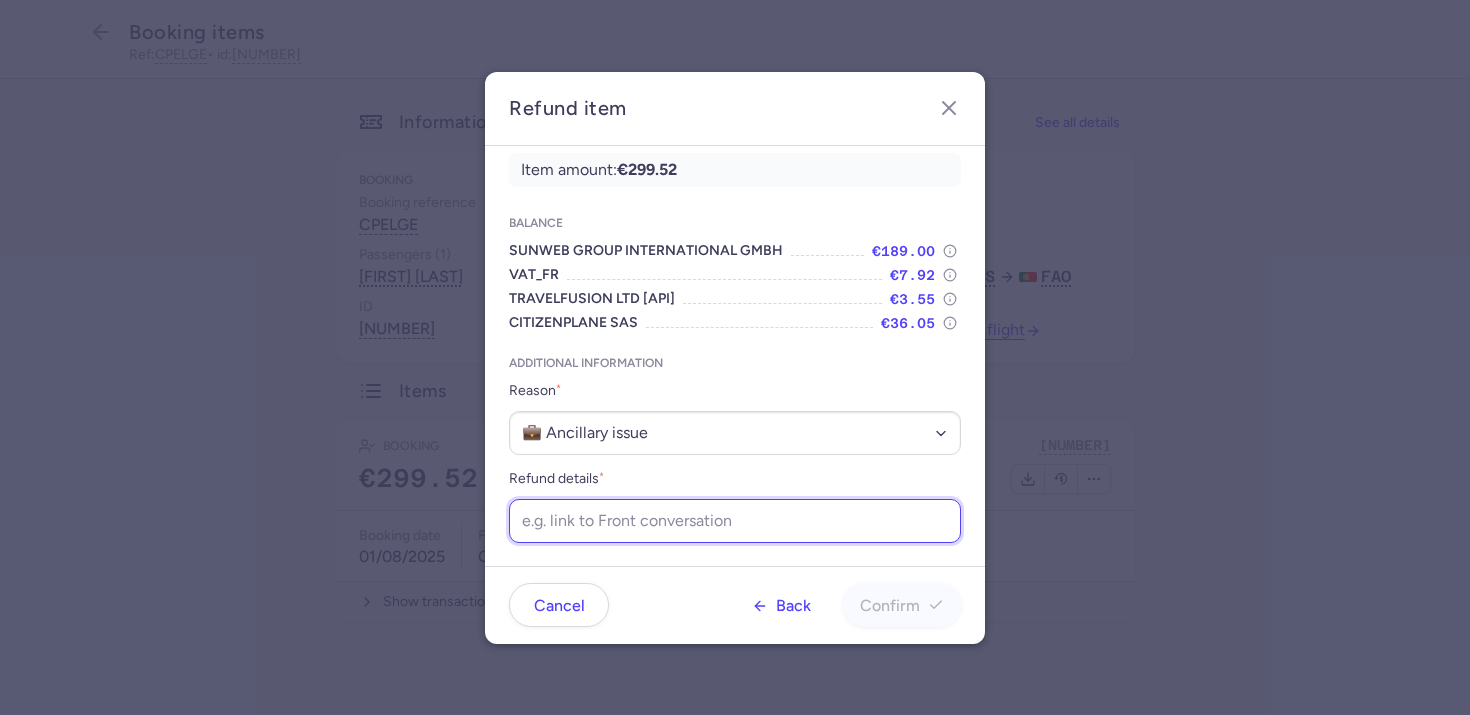 paste on "https://app.frontapp.com/open/cnv_f0zgjcy?key=wlZfMrZ-GV6HQPZ4crqXnCl5s3xCxEtt" 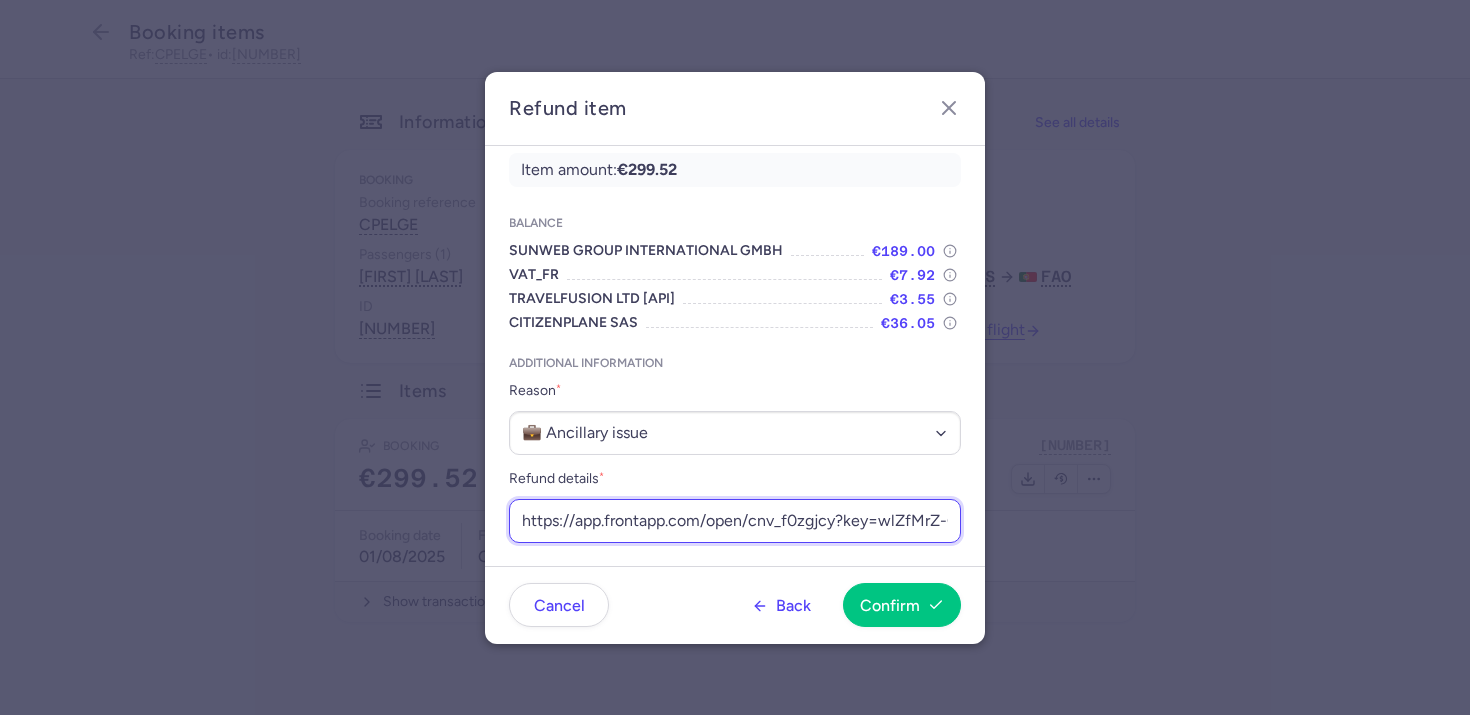 scroll, scrollTop: 0, scrollLeft: 220, axis: horizontal 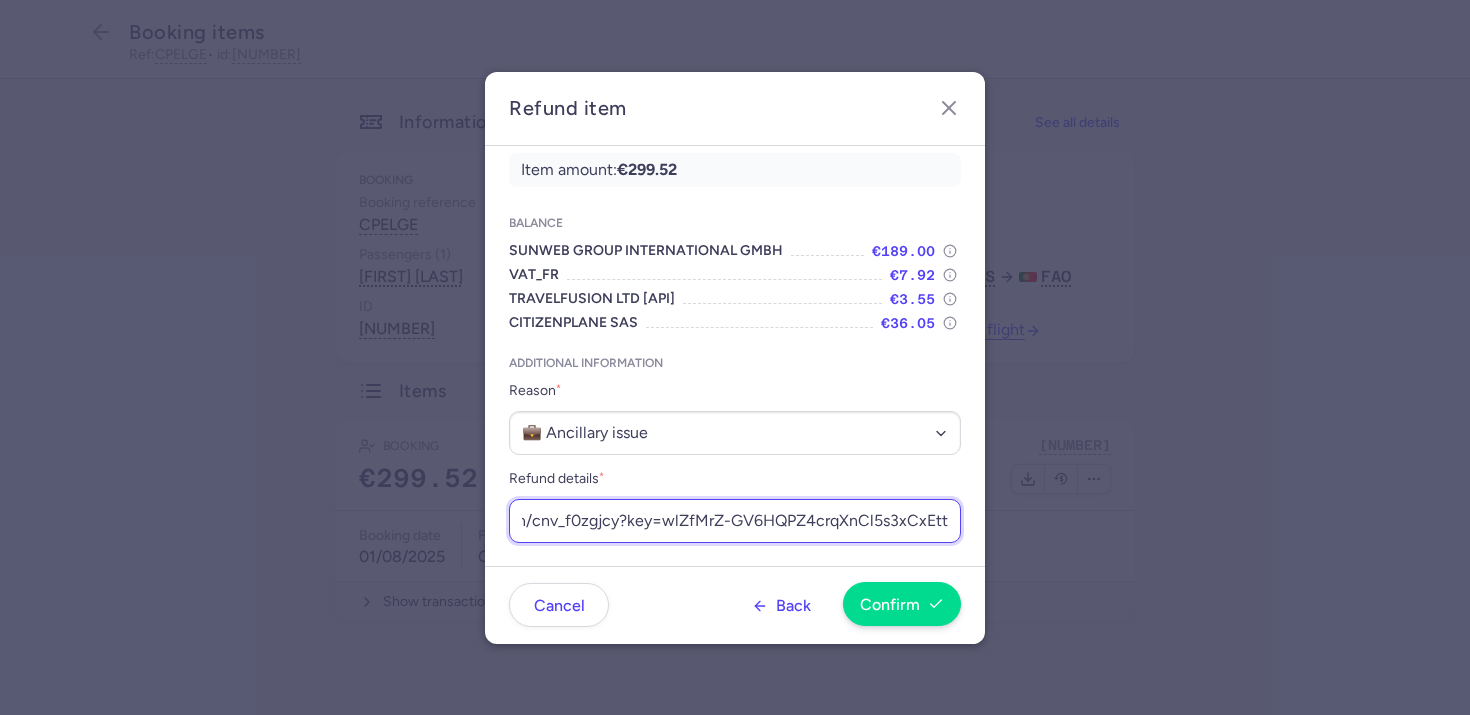 type on "https://app.frontapp.com/open/cnv_f0zgjcy?key=wlZfMrZ-GV6HQPZ4crqXnCl5s3xCxEtt" 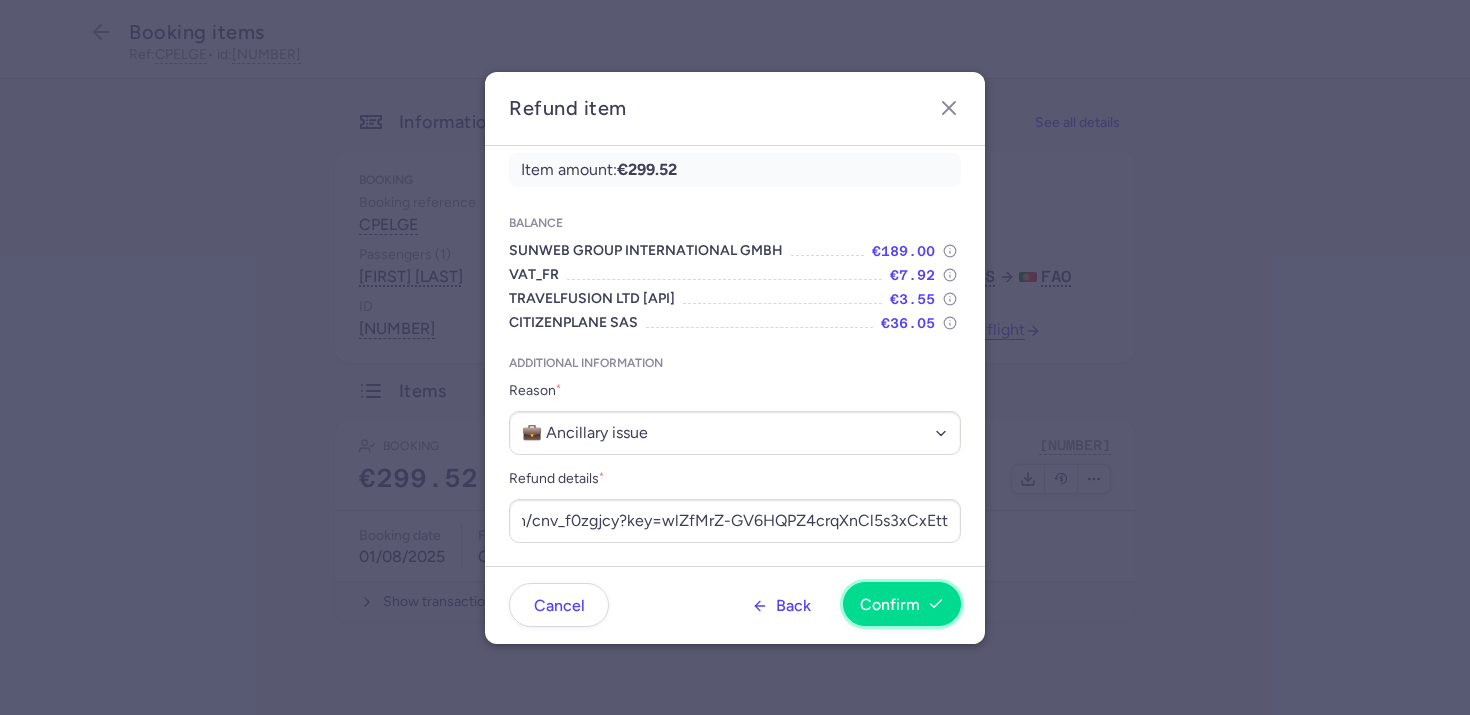 click 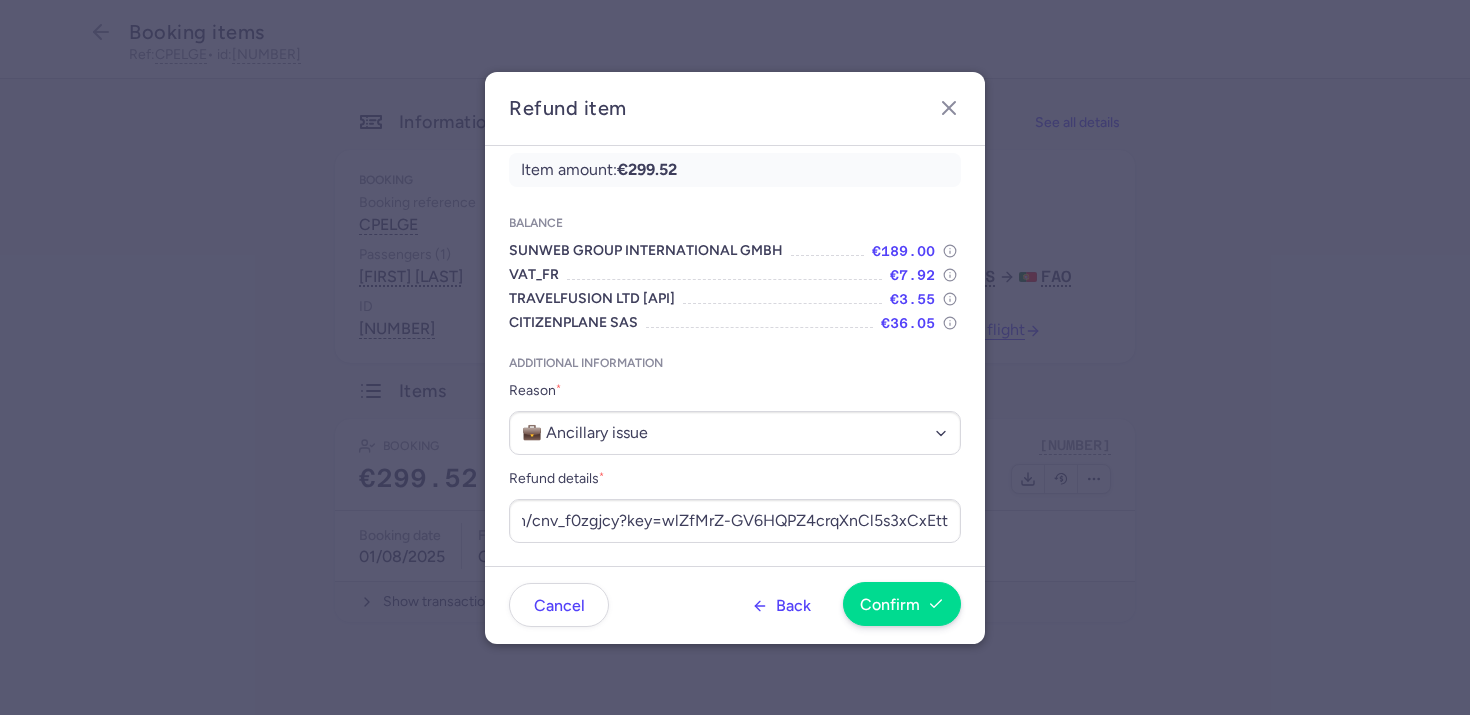 scroll, scrollTop: 0, scrollLeft: 0, axis: both 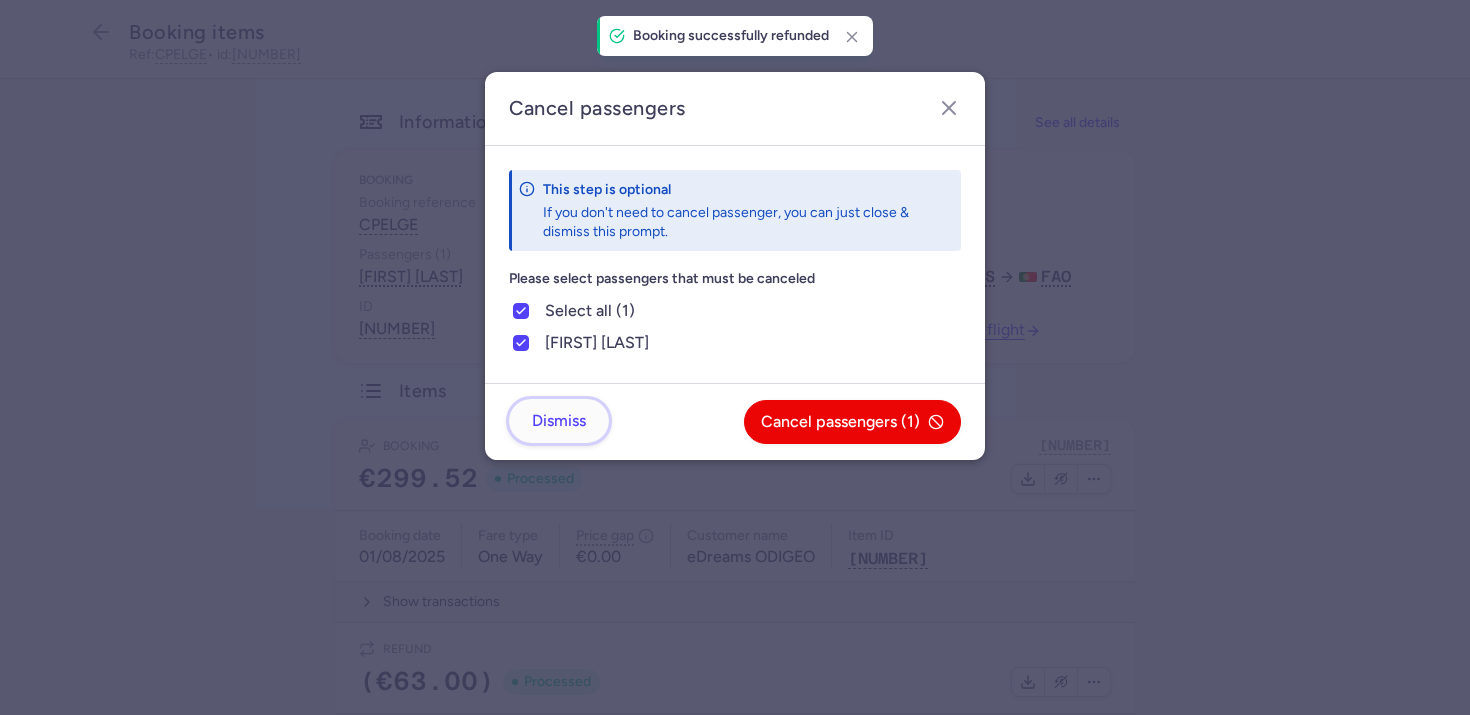click on "Dismiss" 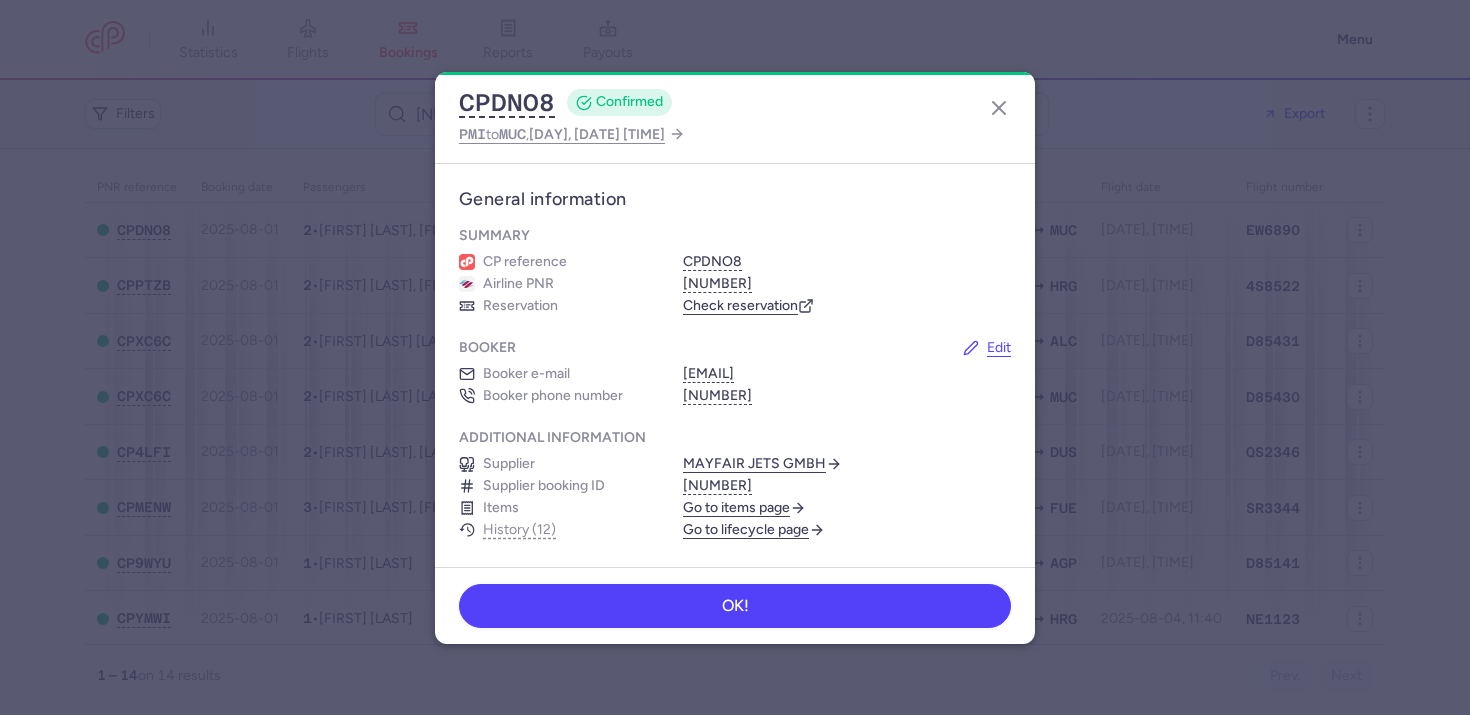 scroll, scrollTop: 0, scrollLeft: 0, axis: both 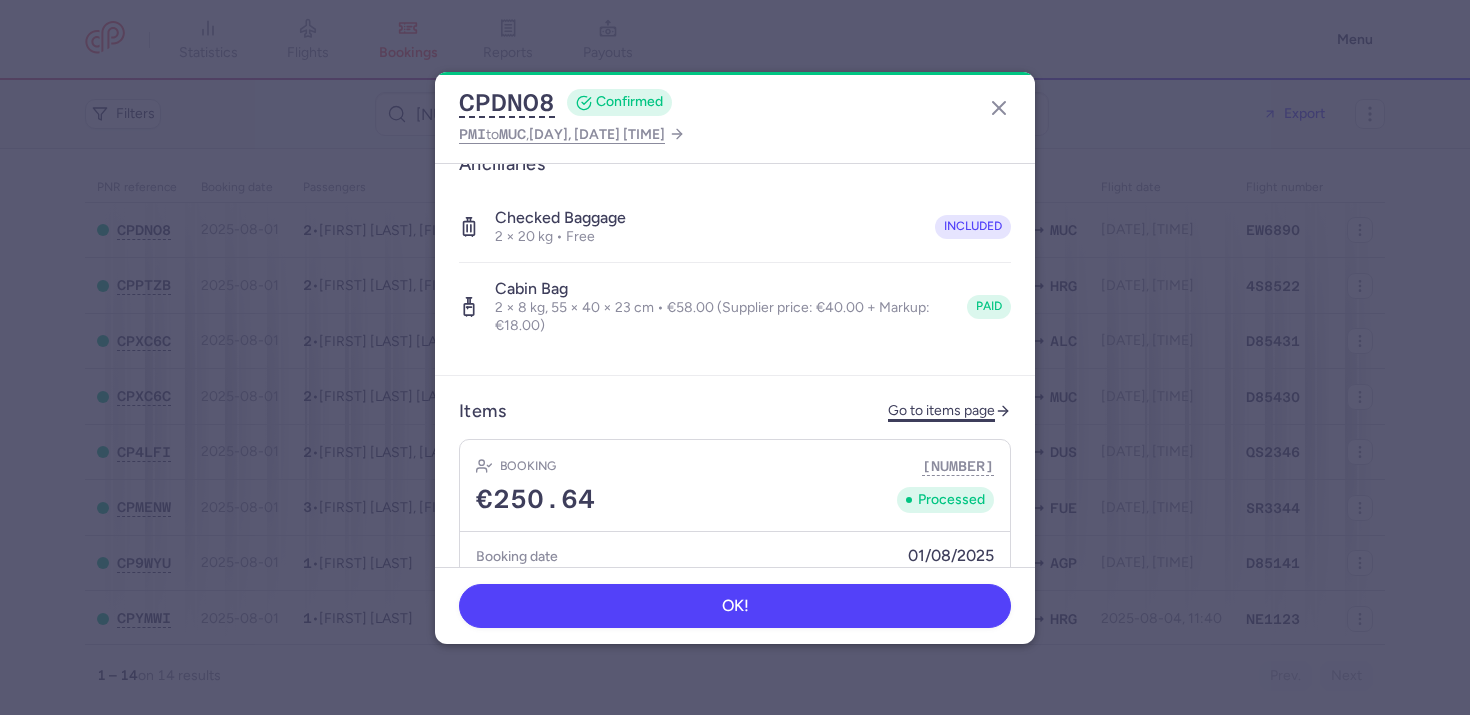 click on "Go to items page" 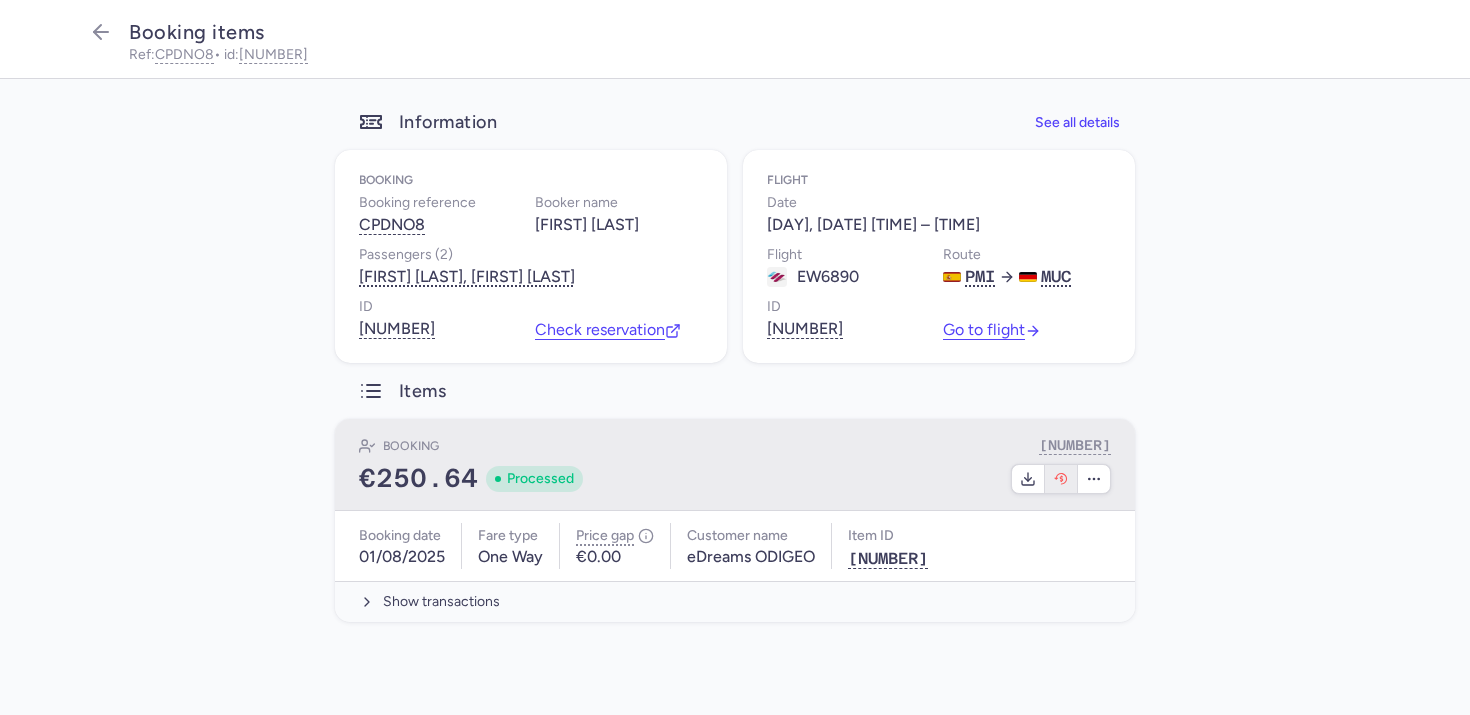 click 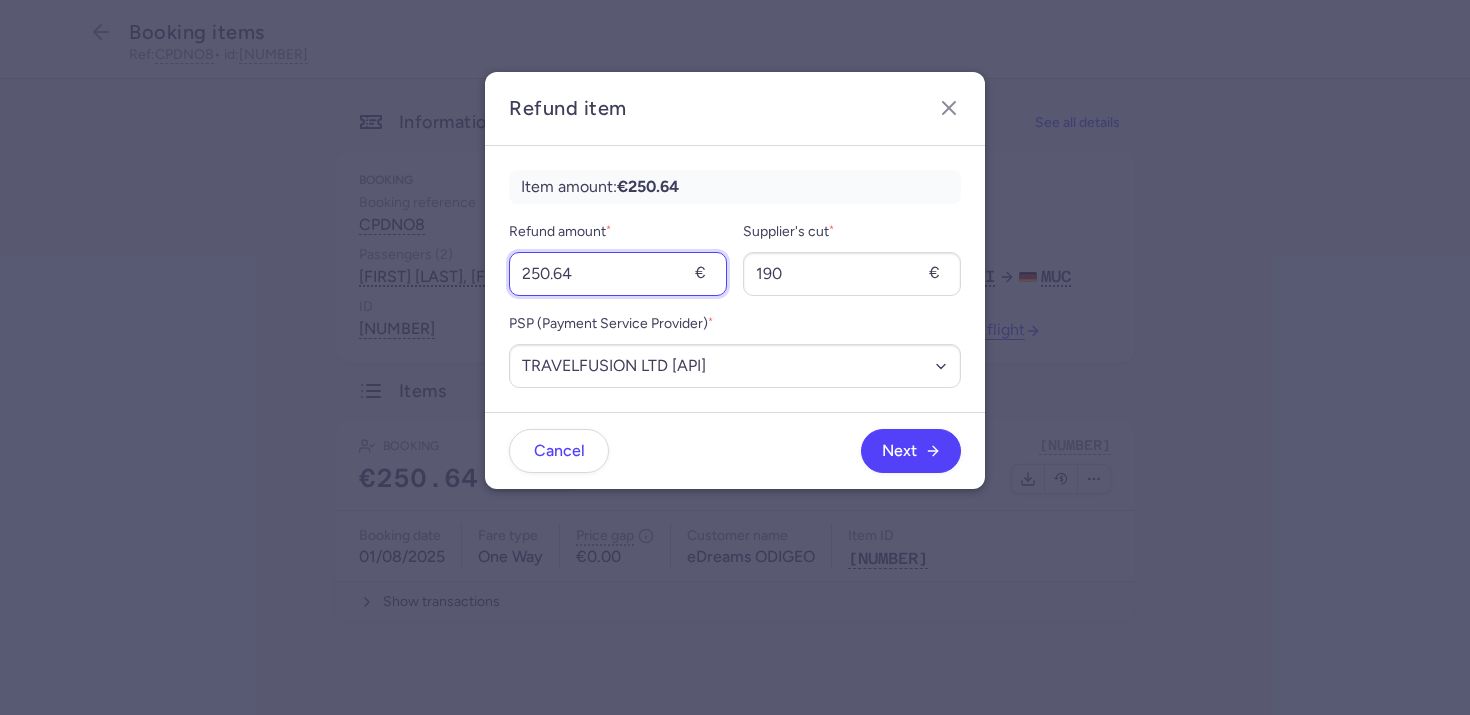 click on "250.64" at bounding box center [618, 274] 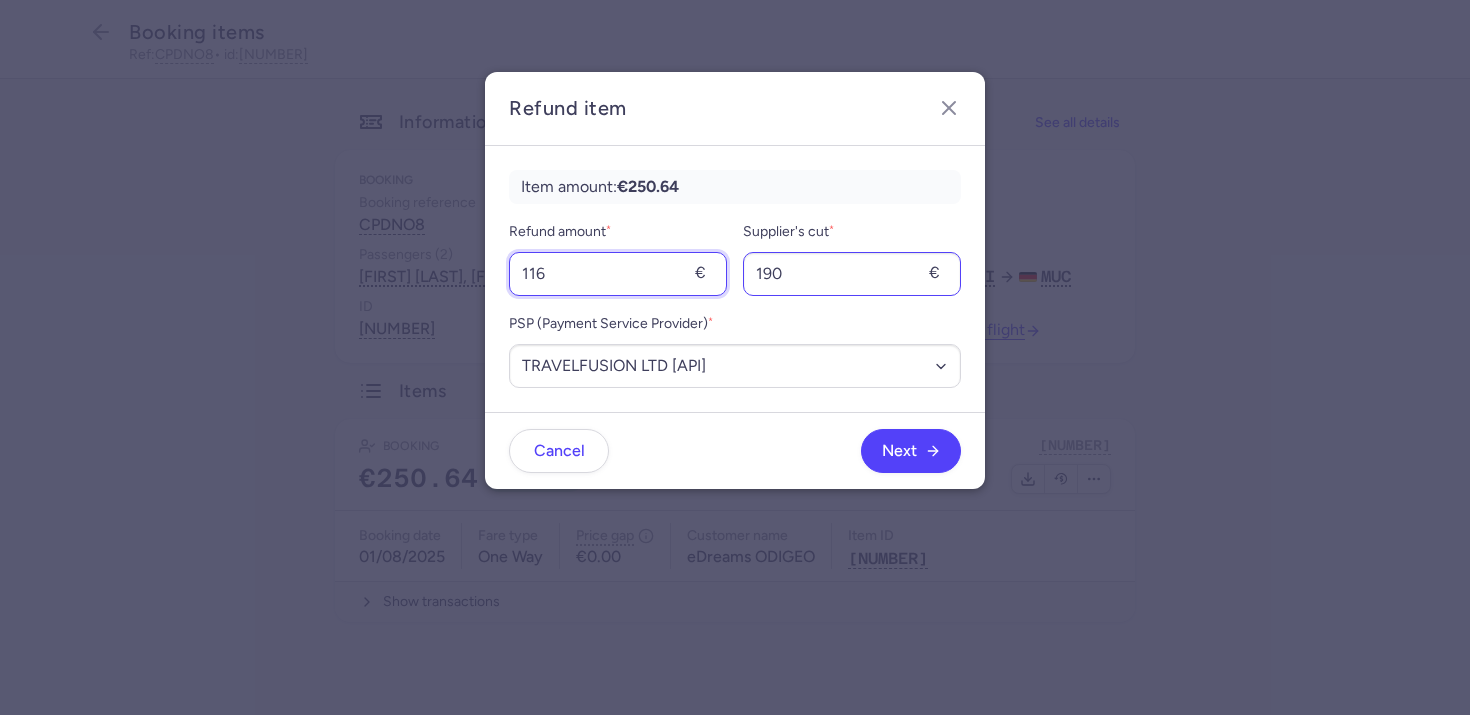type on "116" 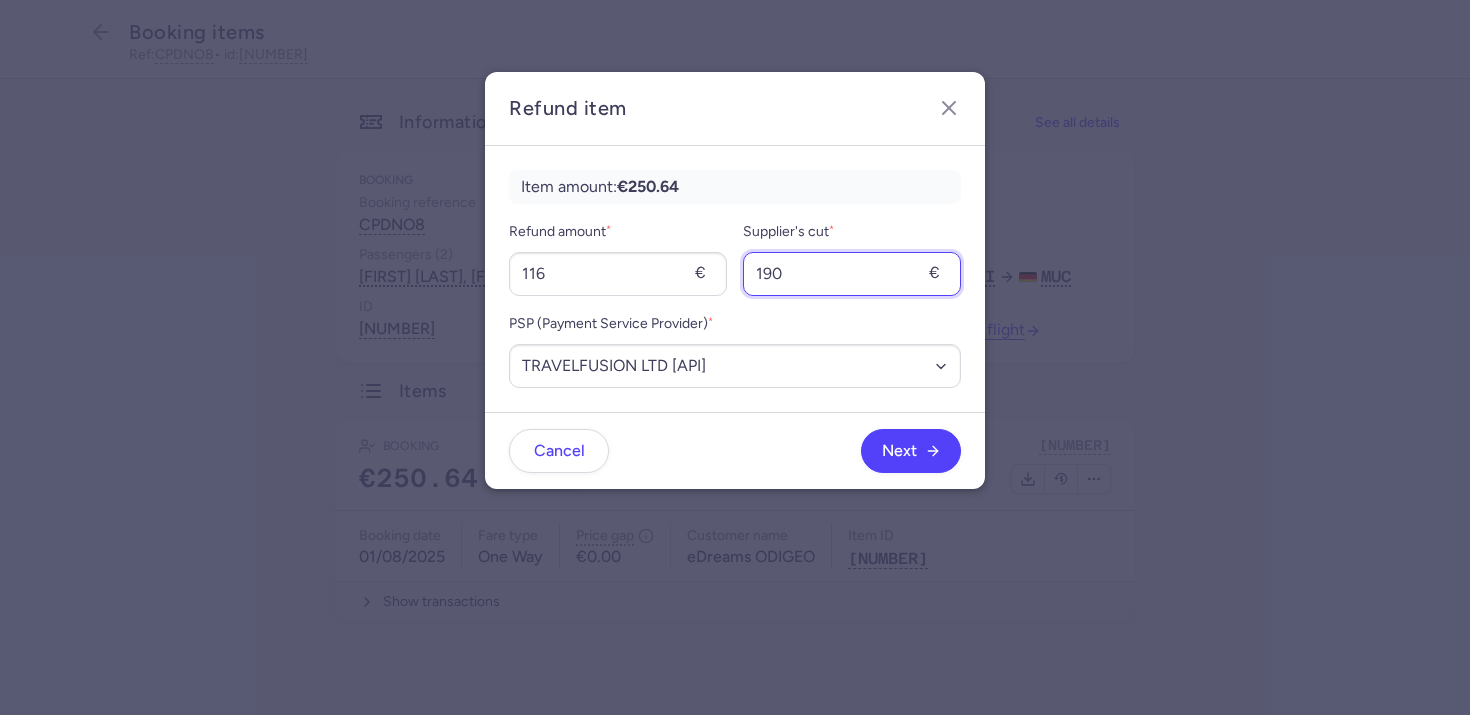 click on "190" at bounding box center (852, 274) 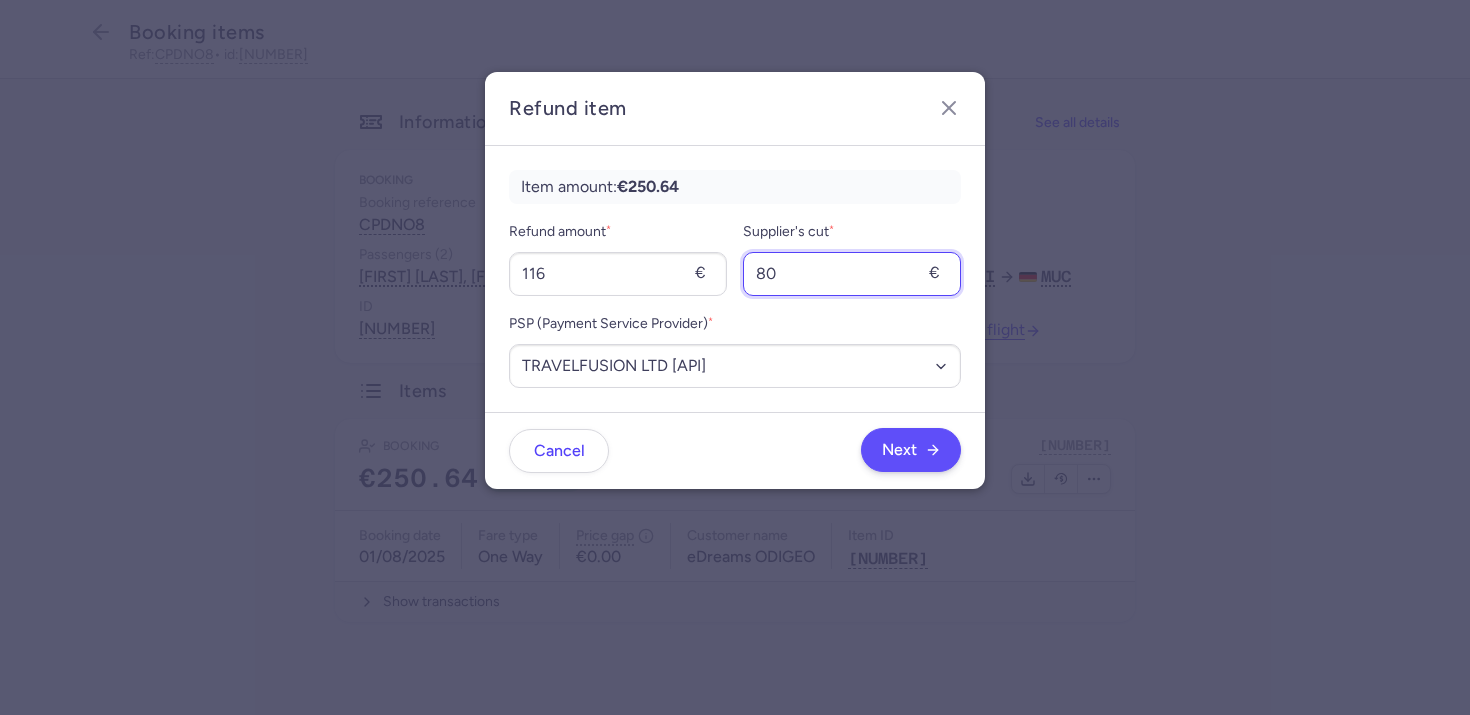 type on "80" 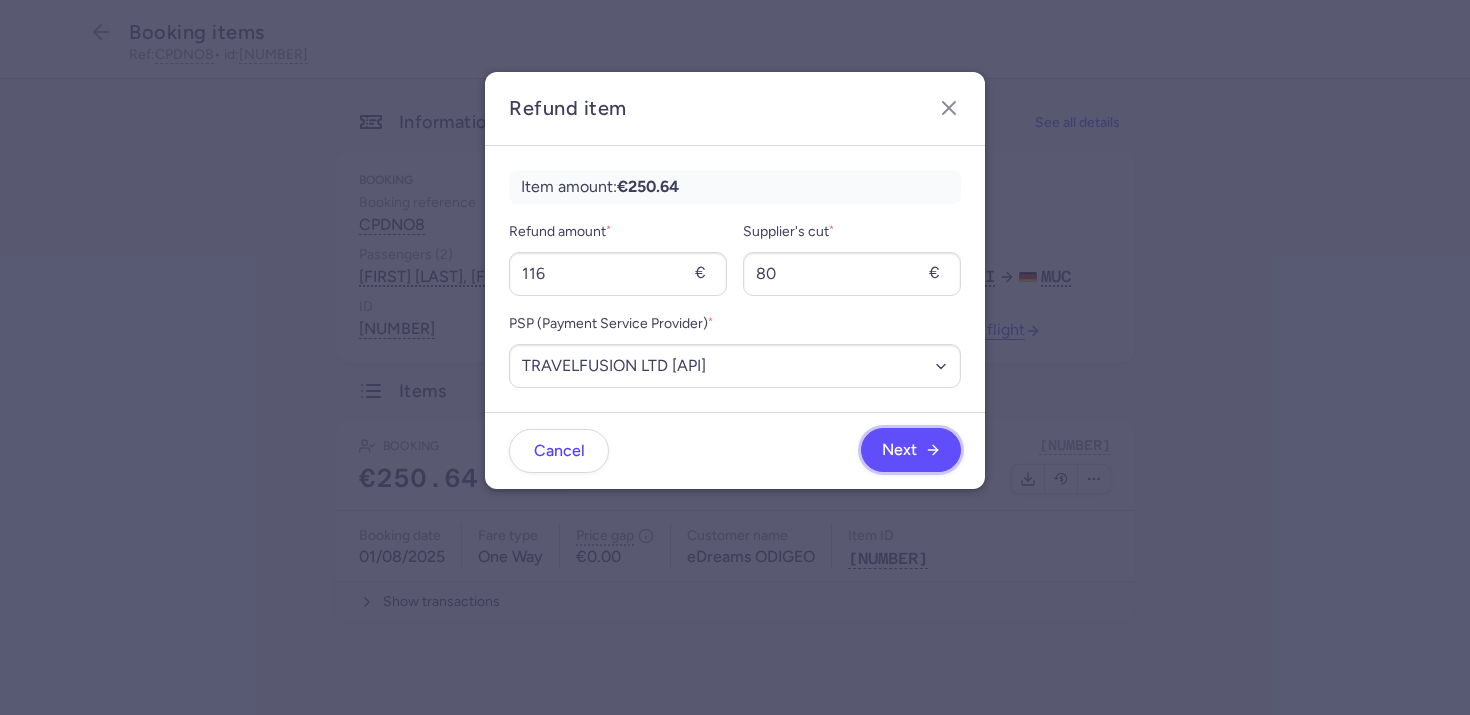 click on "Next" at bounding box center [911, 450] 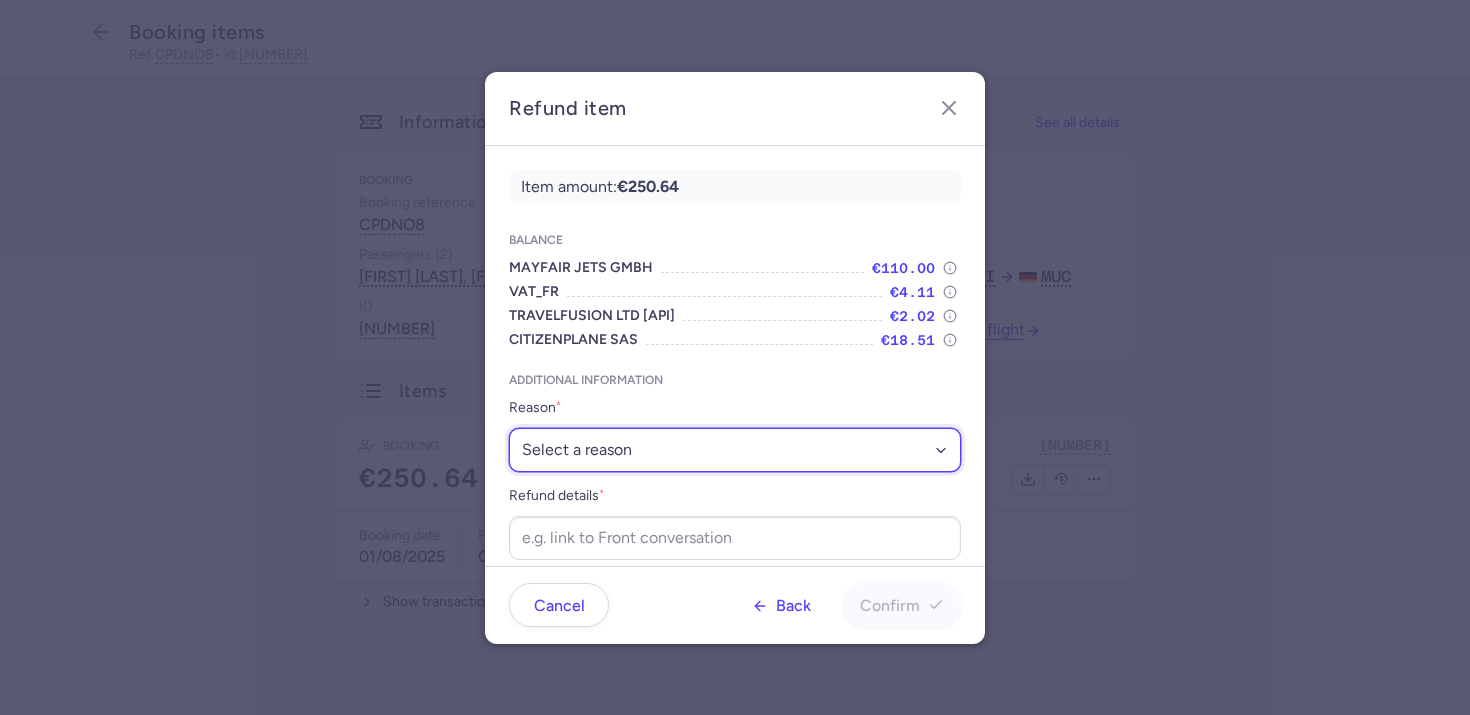 click on "Select a reason ✈️ Airline ceasing ops 💼 Ancillary issue 📄 APIS missing ⚙️ CitizenPlane error ⛔️ Denied boarding 🔁 Duplicate ❌ Flight canceled 🕵🏼‍♂️ Fraud 🎁 Goodwill 🎫 Goodwill allowance 🙃 Other 💺 Overbooking 💸 Refund with penalty 🙅 Schedule change not accepted 🤕 Supplier error 💵 Tax refund ❓ Unconfirmed booking" at bounding box center [735, 450] 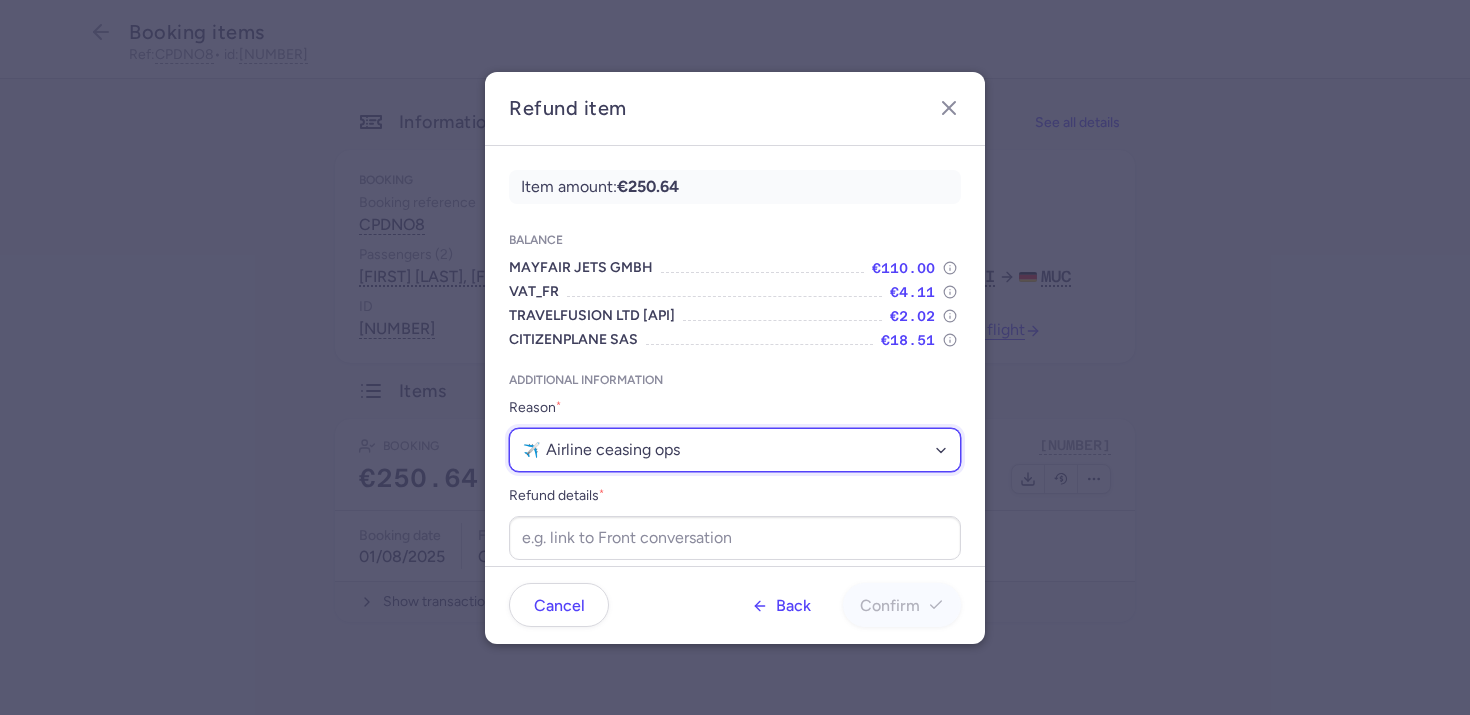 click on "Select a reason ✈️ Airline ceasing ops 💼 Ancillary issue 📄 APIS missing ⚙️ CitizenPlane error ⛔️ Denied boarding 🔁 Duplicate ❌ Flight canceled 🕵🏼‍♂️ Fraud 🎁 Goodwill 🎫 Goodwill allowance 🙃 Other 💺 Overbooking 💸 Refund with penalty 🙅 Schedule change not accepted 🤕 Supplier error 💵 Tax refund ❓ Unconfirmed booking" at bounding box center [735, 450] 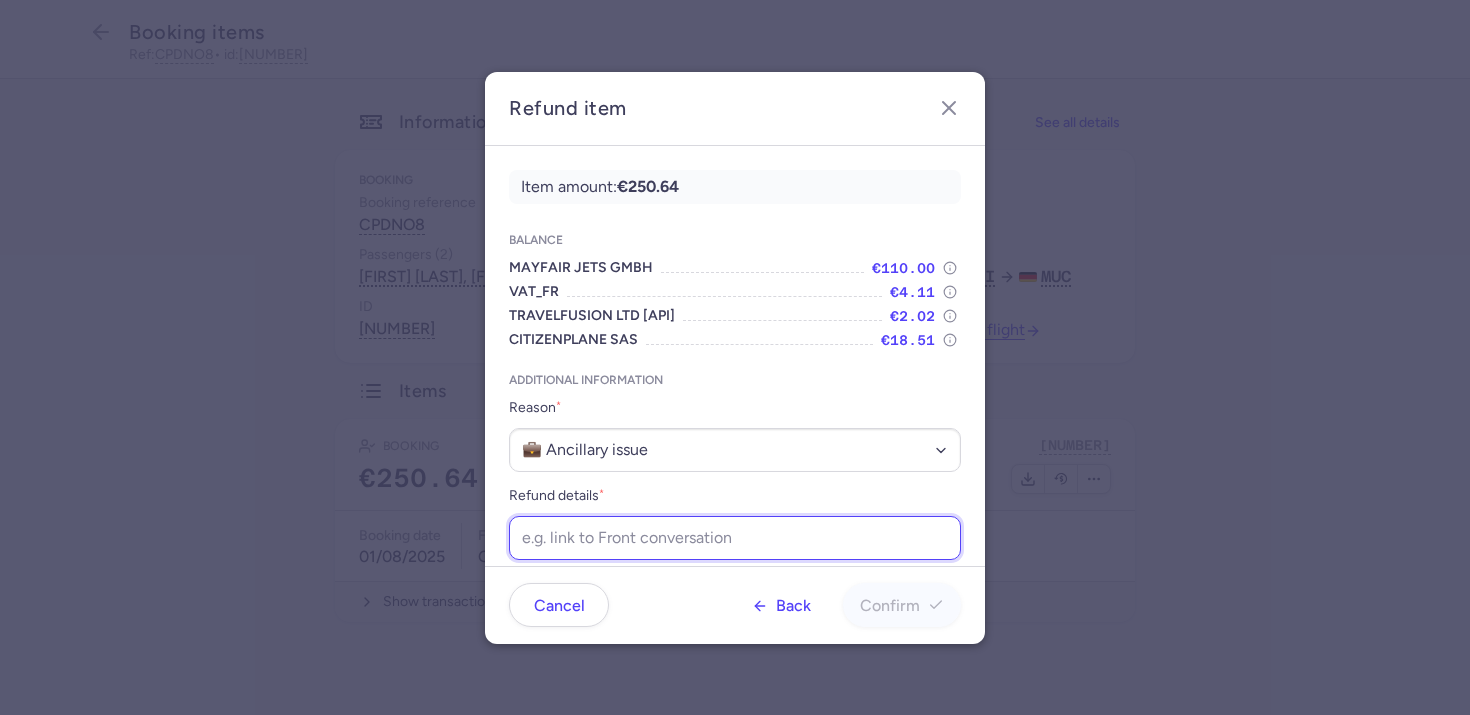 click on "Refund details  *" at bounding box center [735, 538] 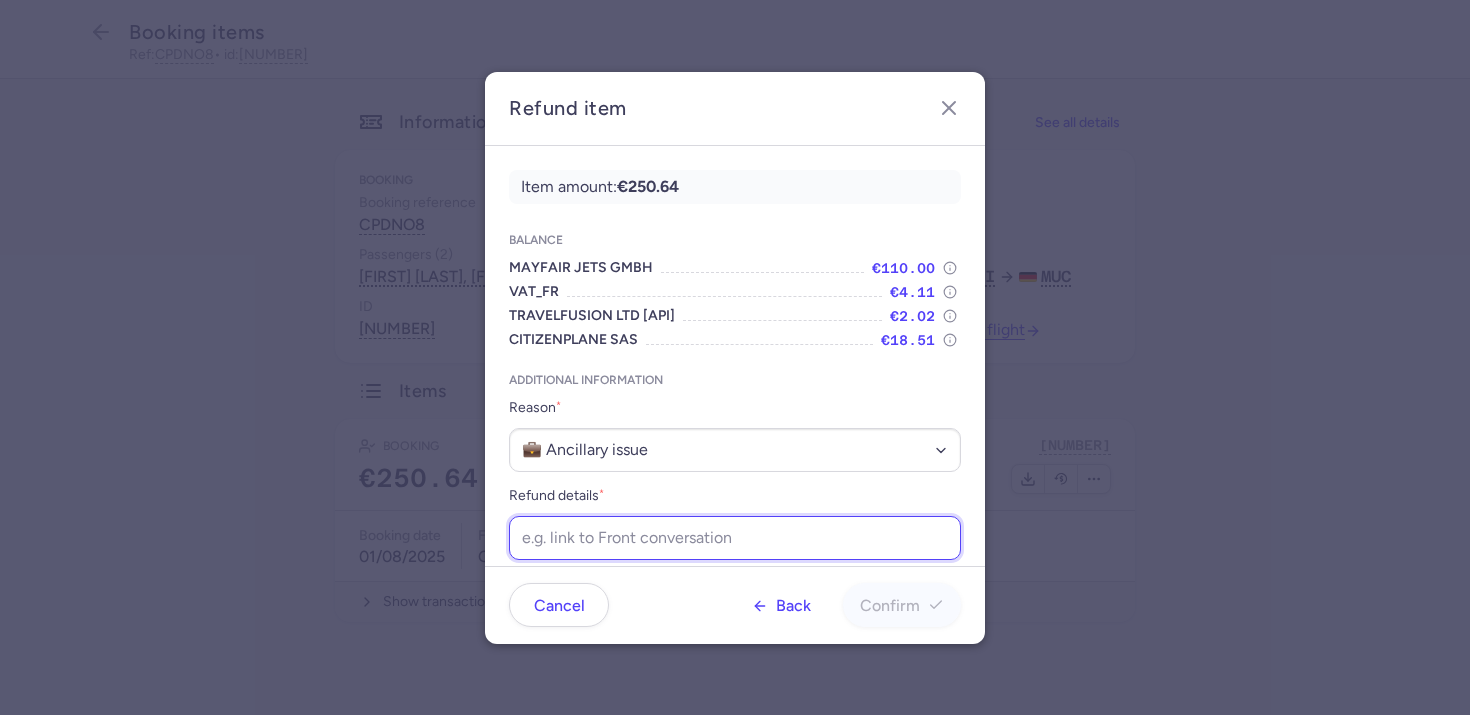 paste on "https://app.frontapp.com/open/cnv_f0zgj2a?key=v-9IHihG1nsALsCUzsS5vamBka41JCcE" 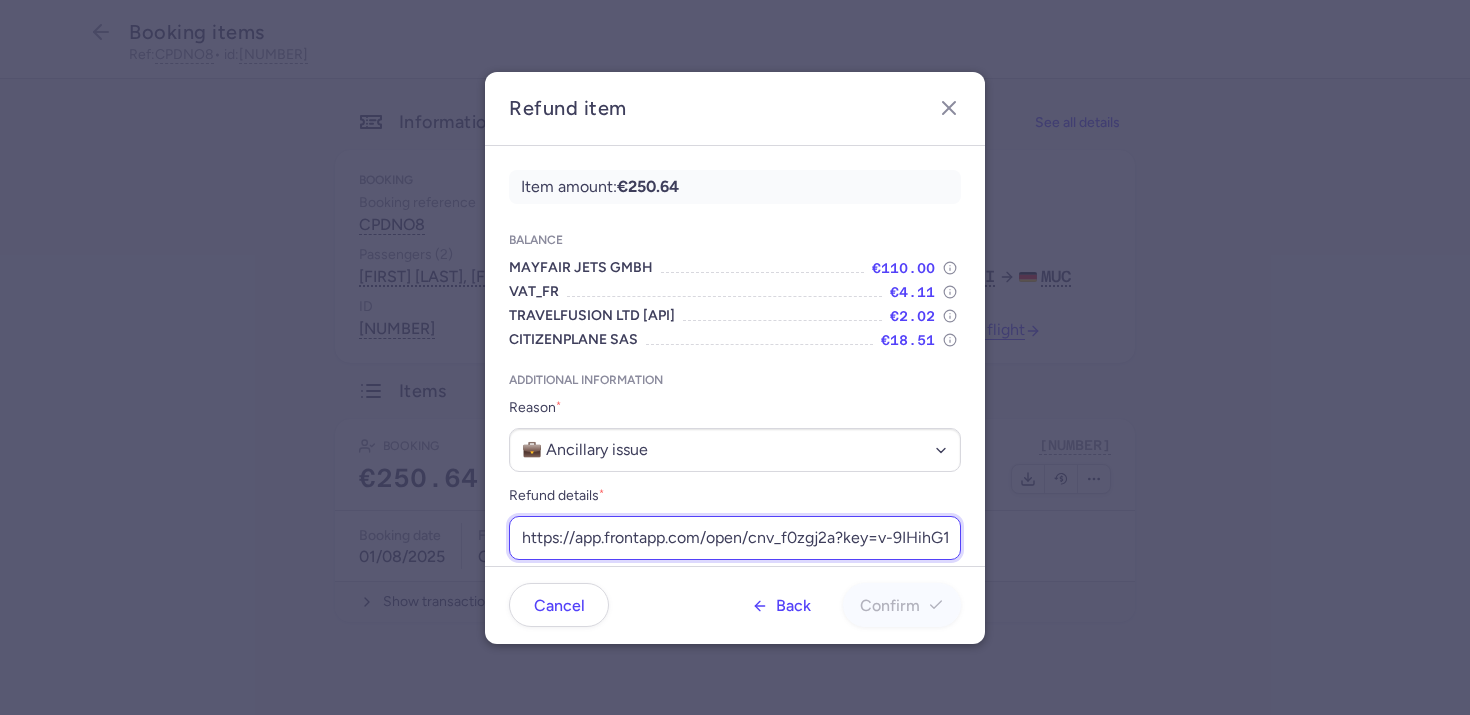 scroll, scrollTop: 0, scrollLeft: 217, axis: horizontal 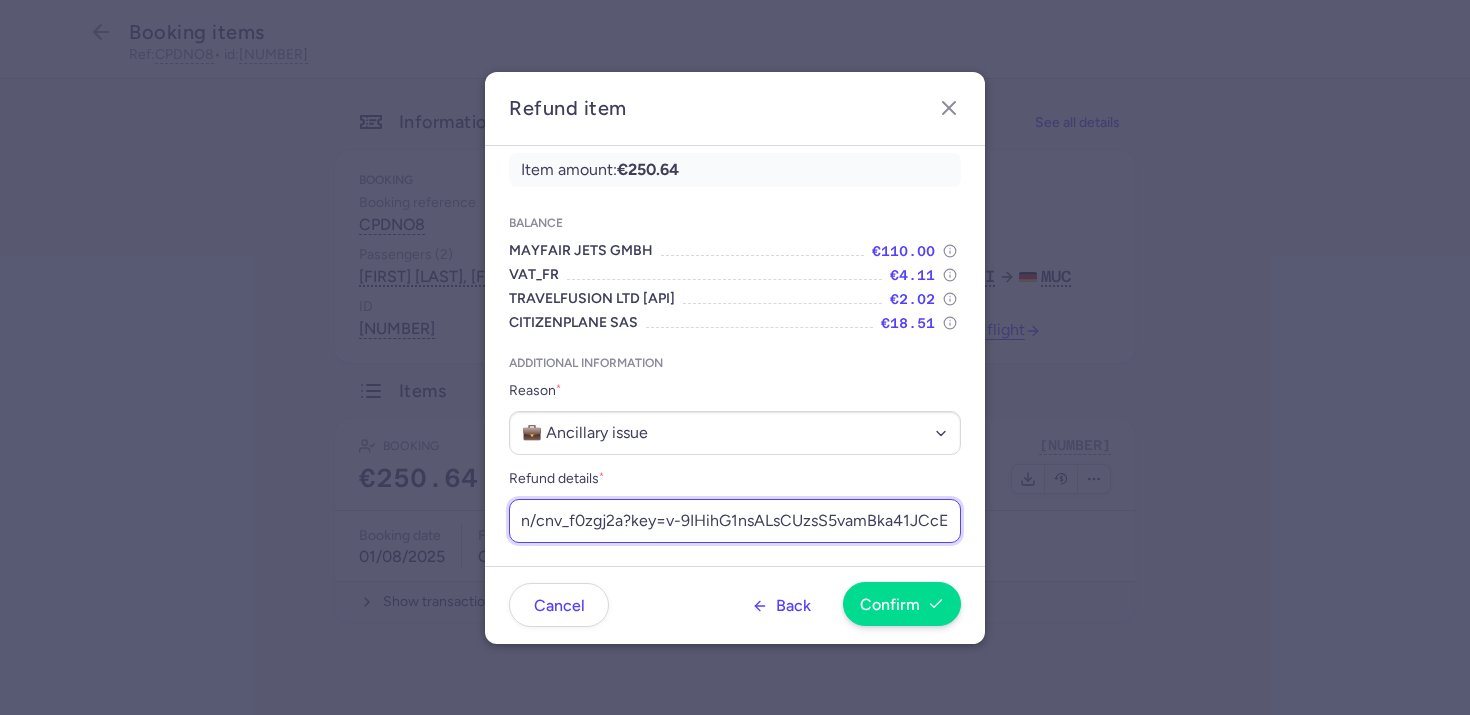 type on "https://app.frontapp.com/open/cnv_f0zgj2a?key=v-9IHihG1nsALsCUzsS5vamBka41JCcE" 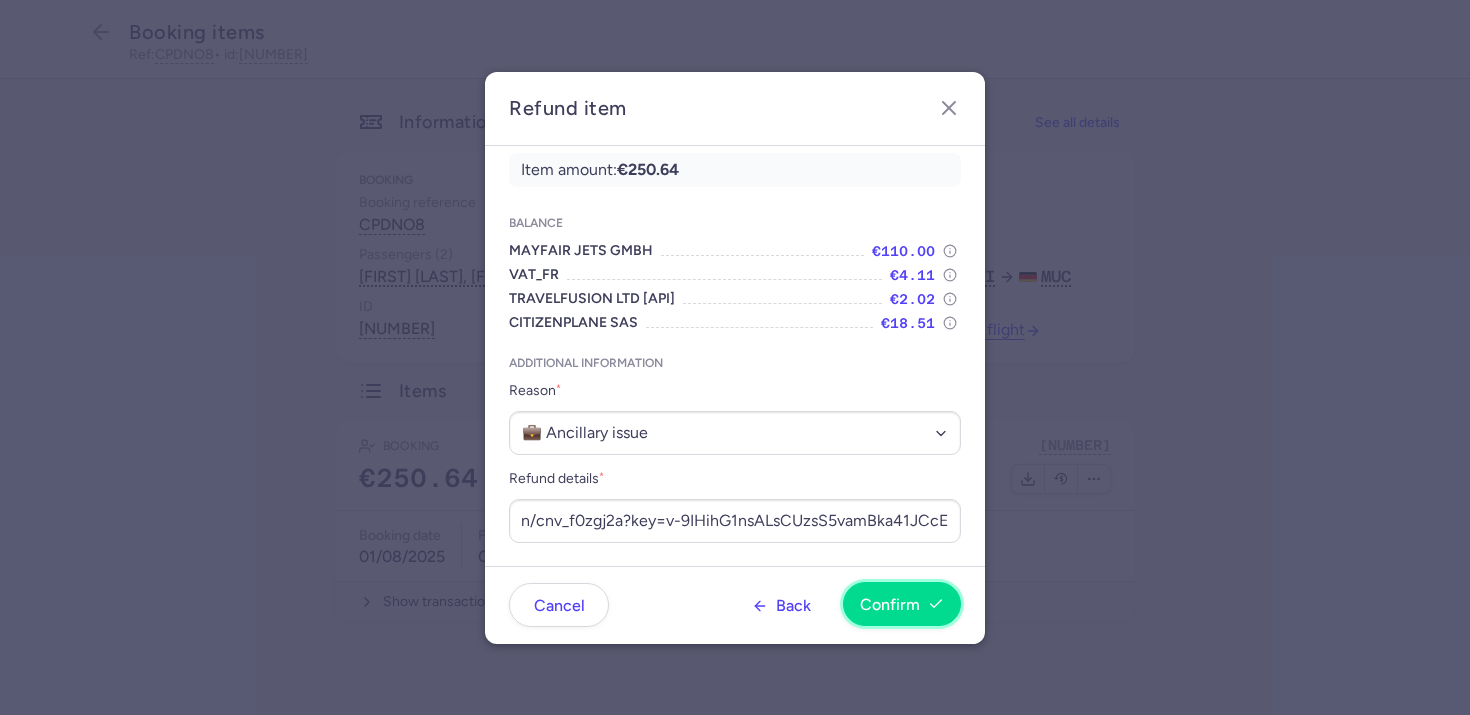 click on "Confirm" at bounding box center [890, 605] 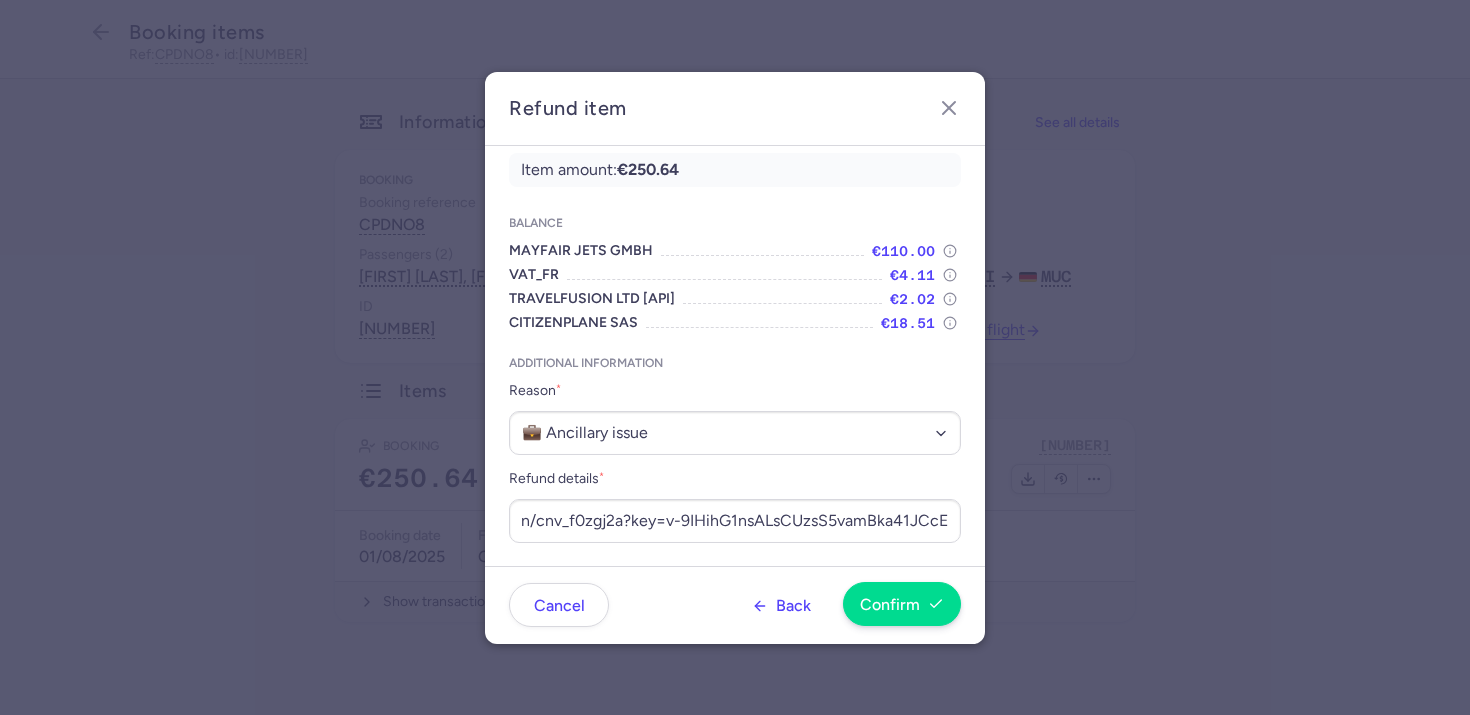 scroll, scrollTop: 0, scrollLeft: 0, axis: both 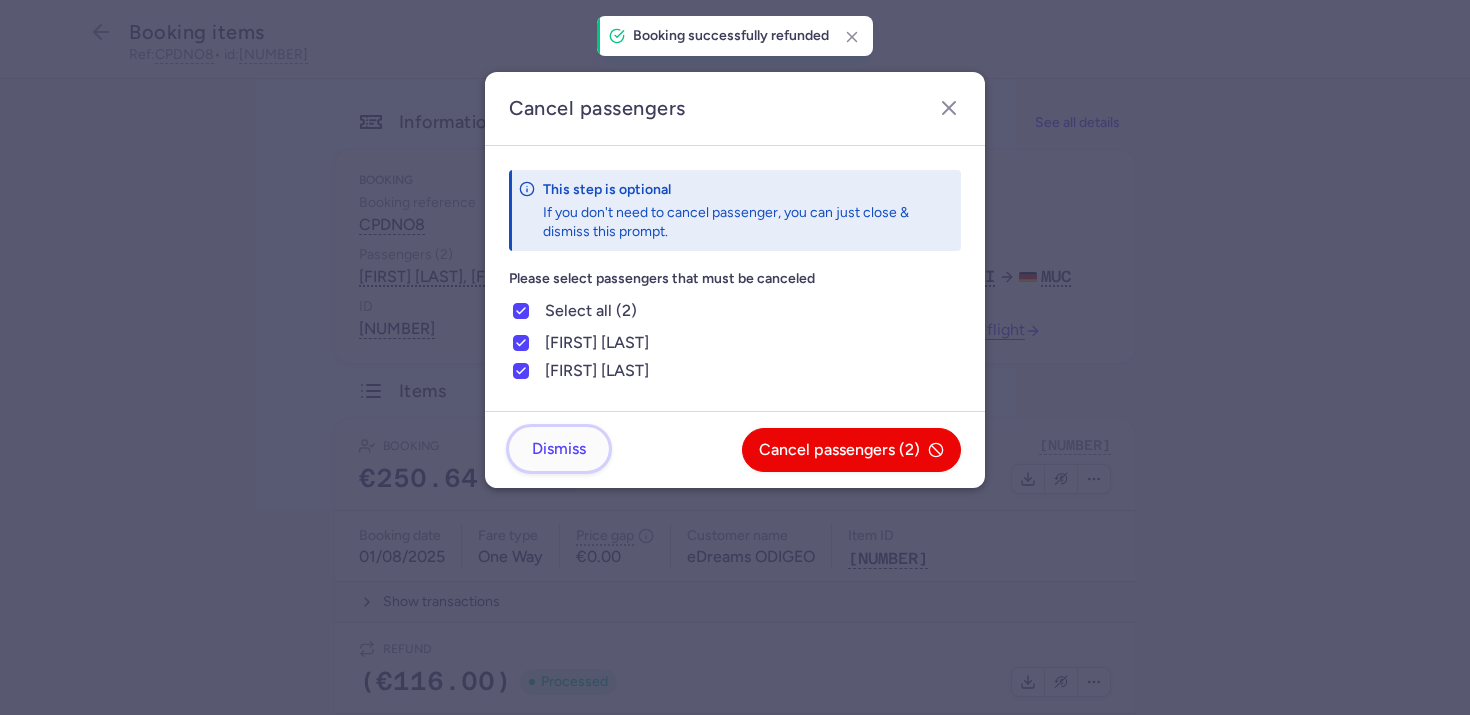 click on "Dismiss" at bounding box center [559, 449] 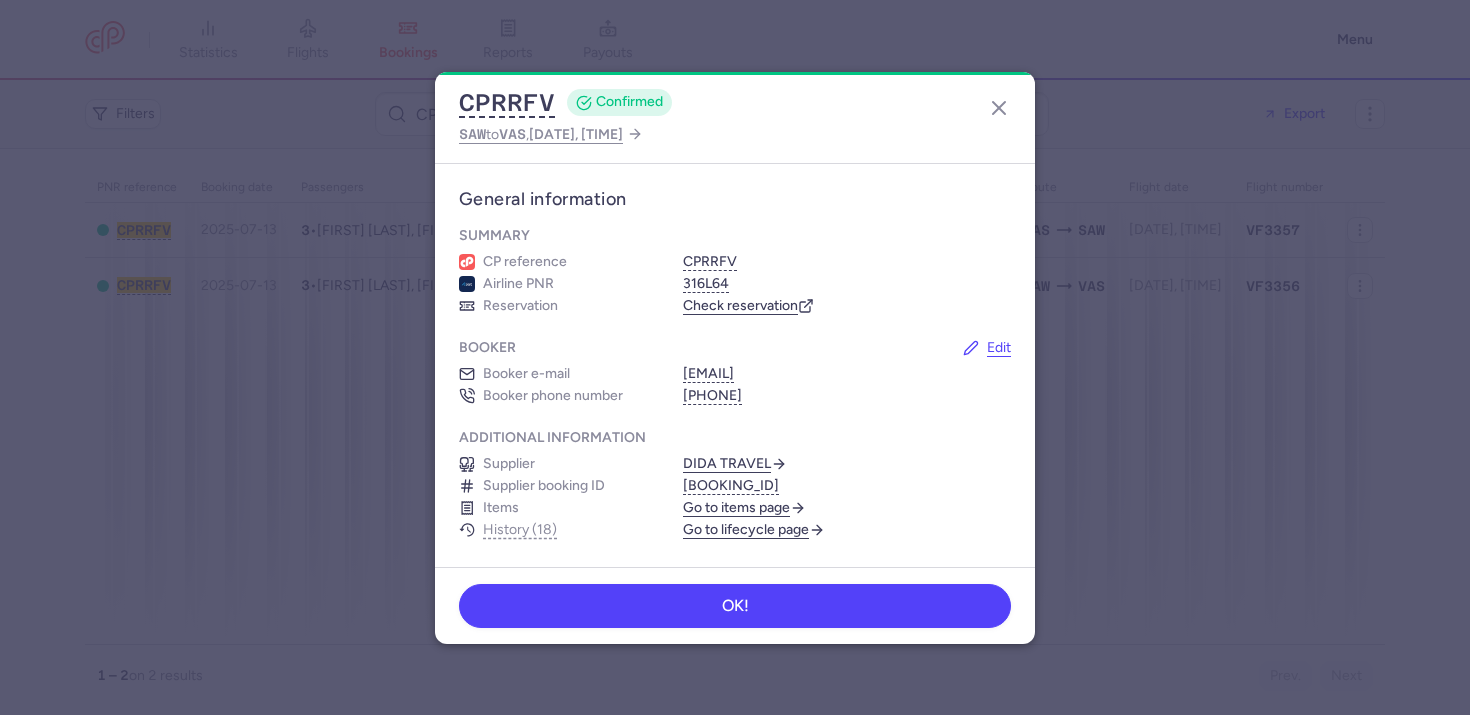 scroll, scrollTop: 0, scrollLeft: 0, axis: both 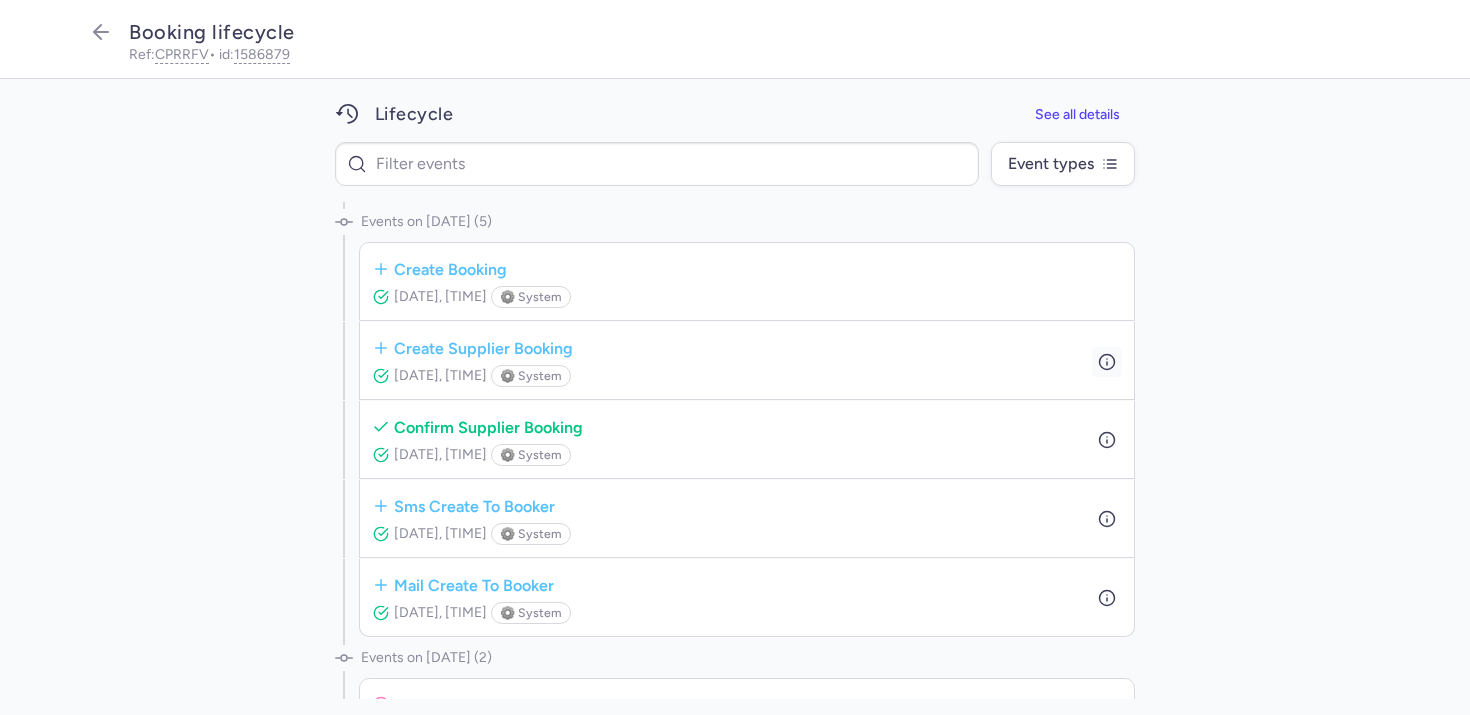 click 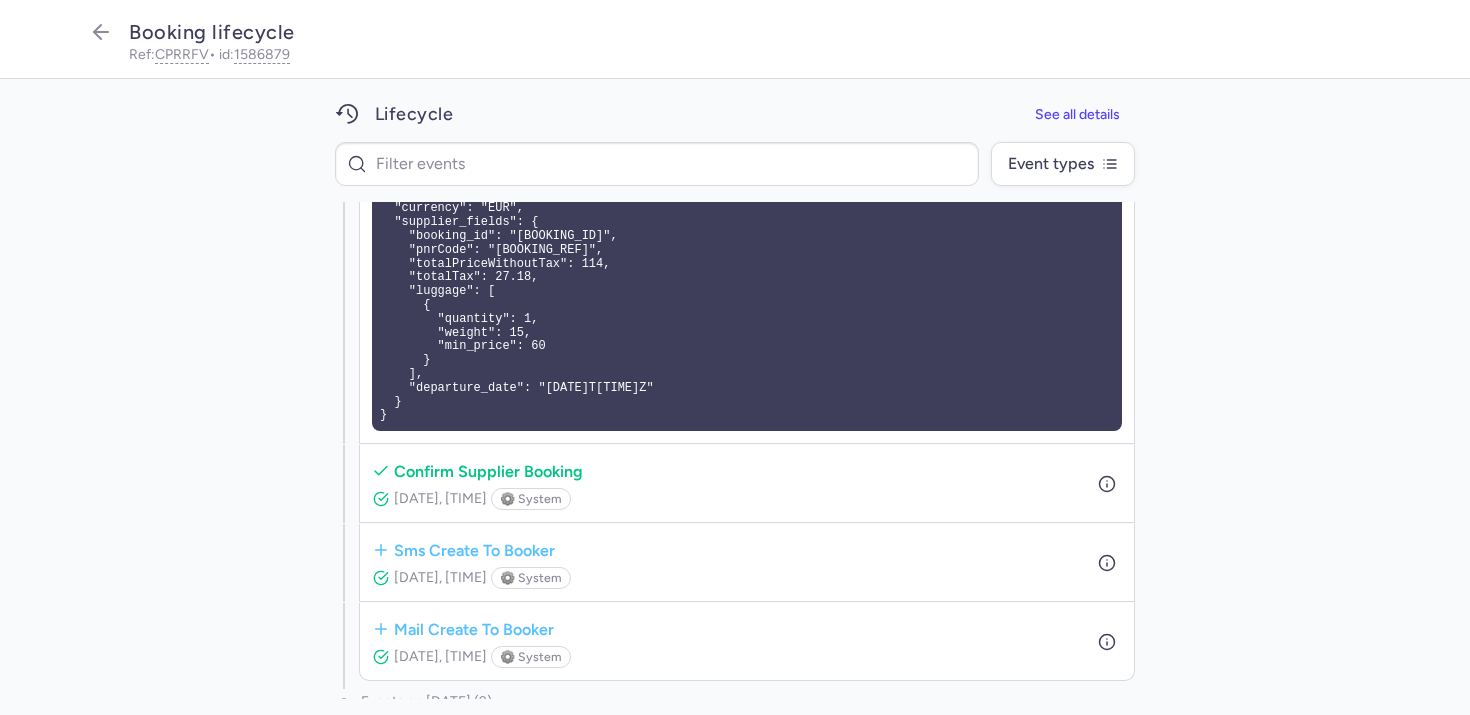 scroll, scrollTop: 332, scrollLeft: 0, axis: vertical 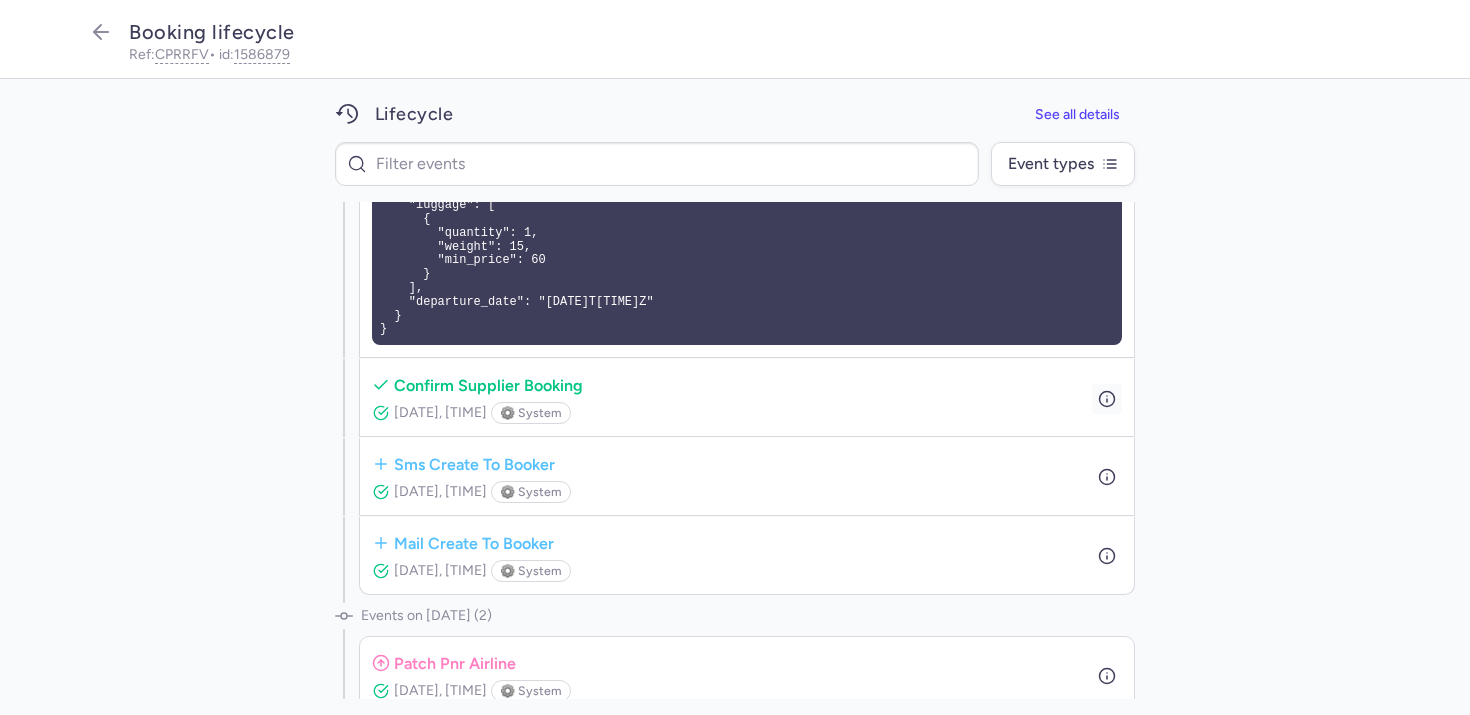 click 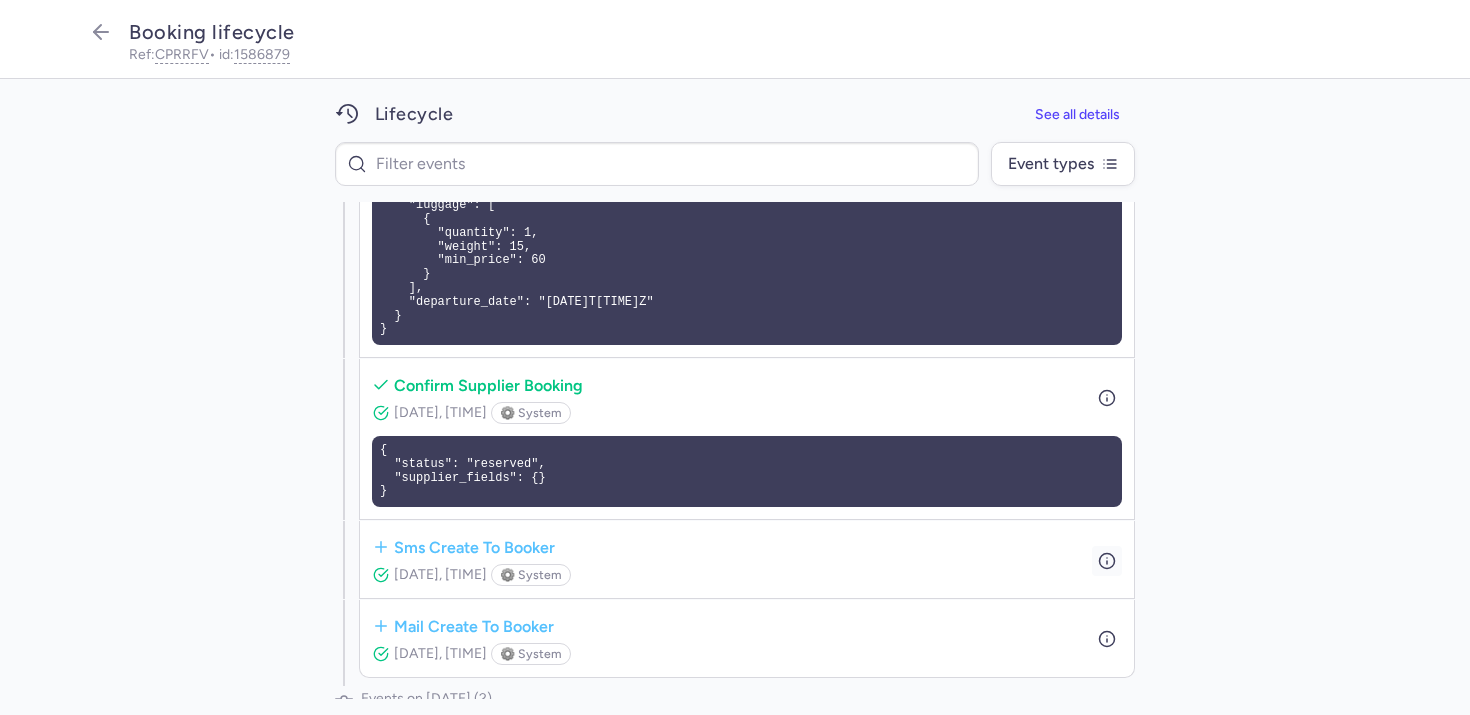 click 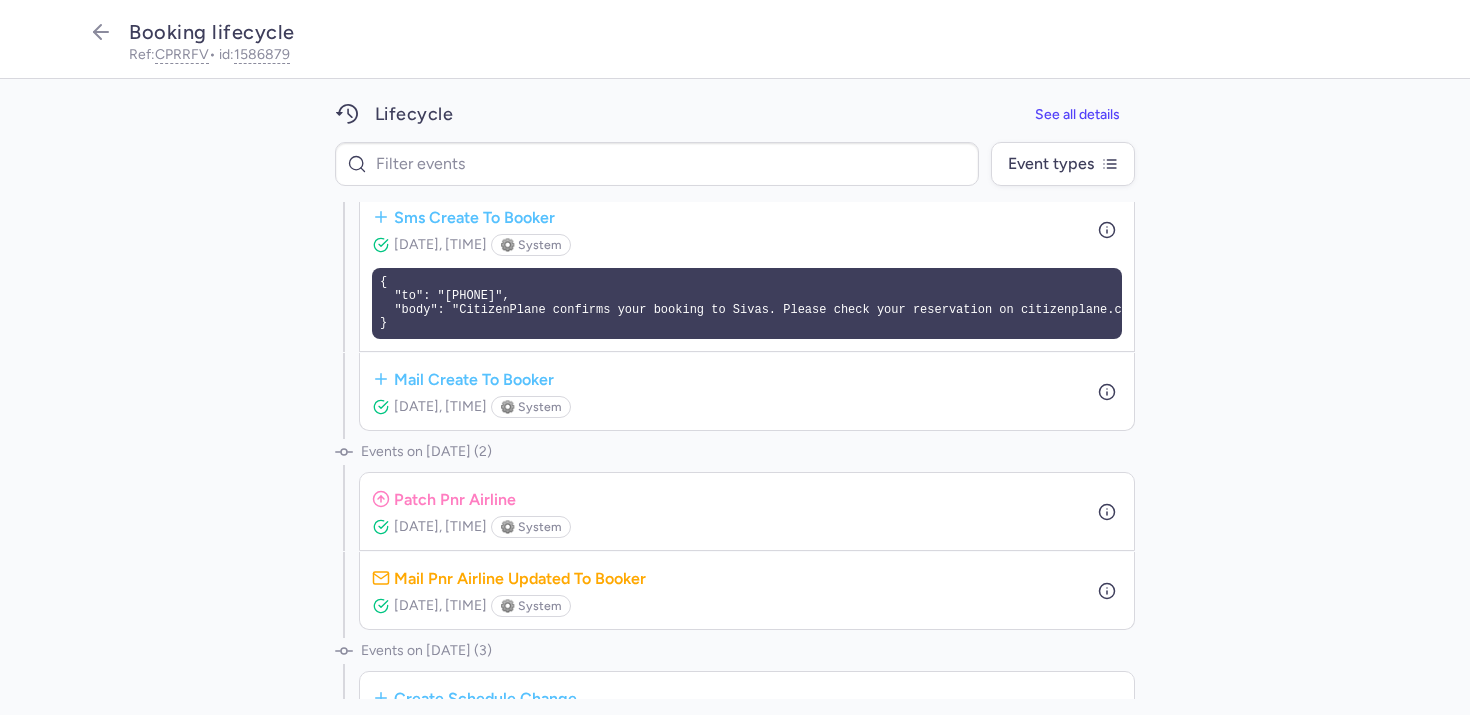 scroll, scrollTop: 369, scrollLeft: 0, axis: vertical 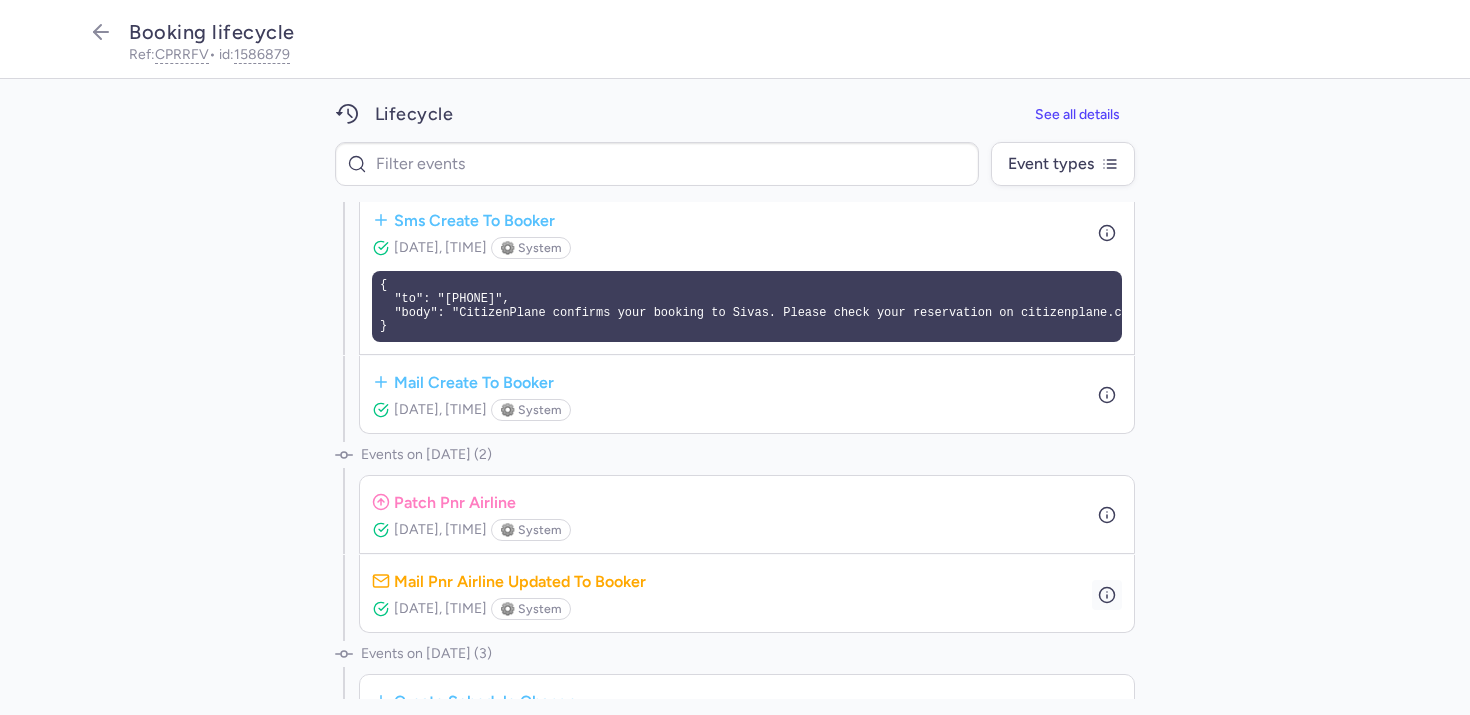 click 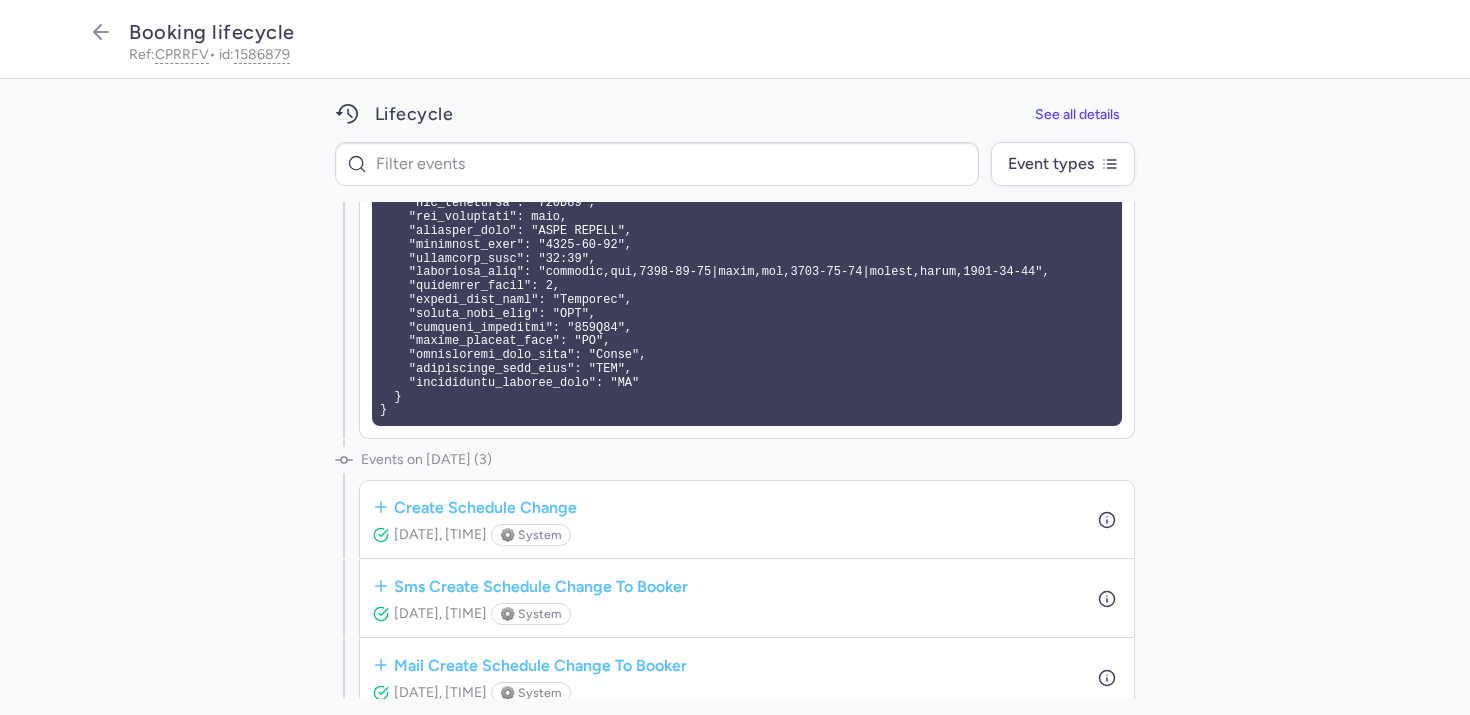 scroll, scrollTop: 1878, scrollLeft: 0, axis: vertical 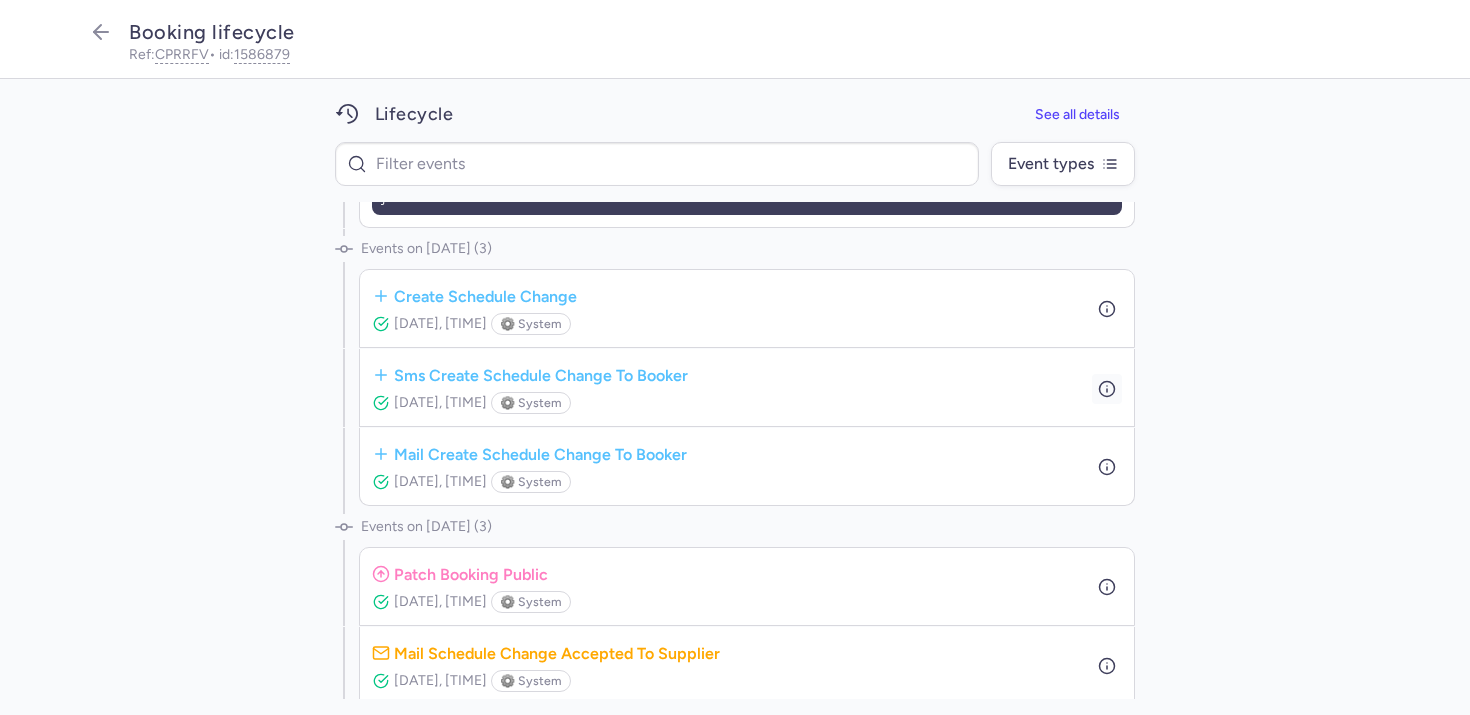 click 